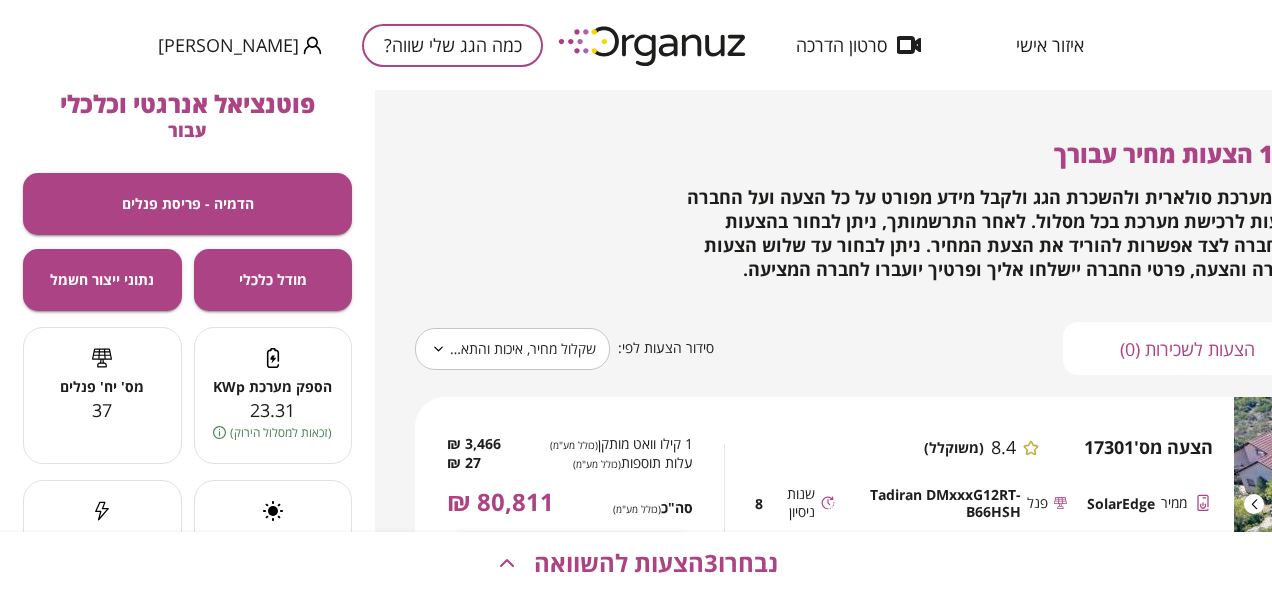 scroll, scrollTop: 0, scrollLeft: 0, axis: both 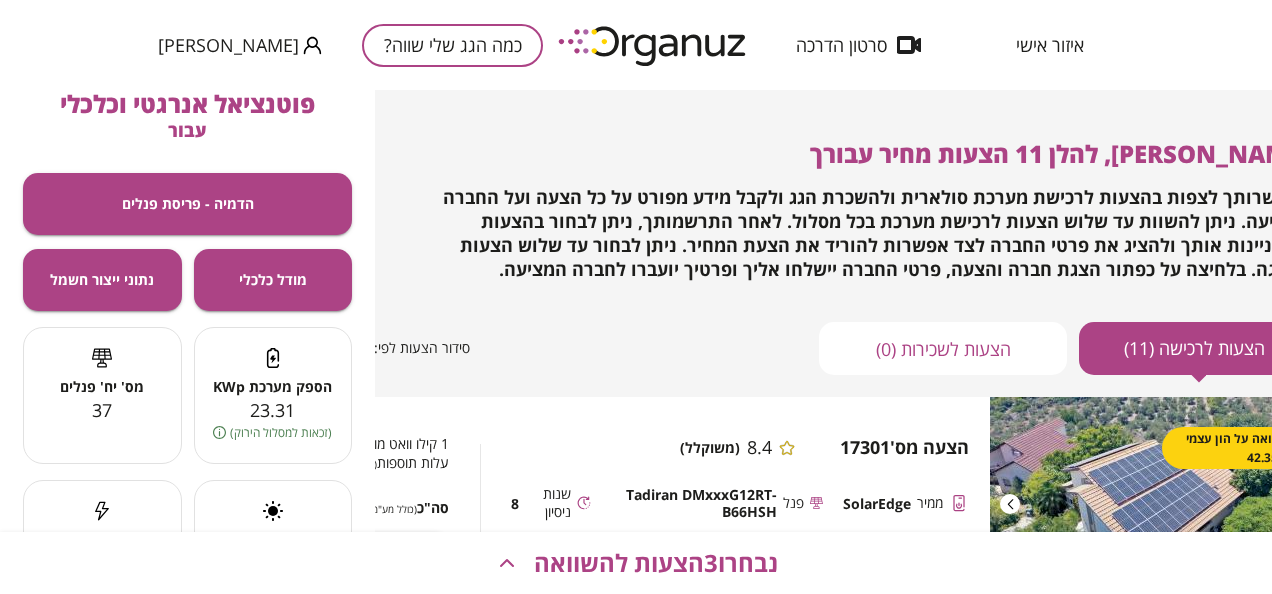 click at bounding box center [654, 45] 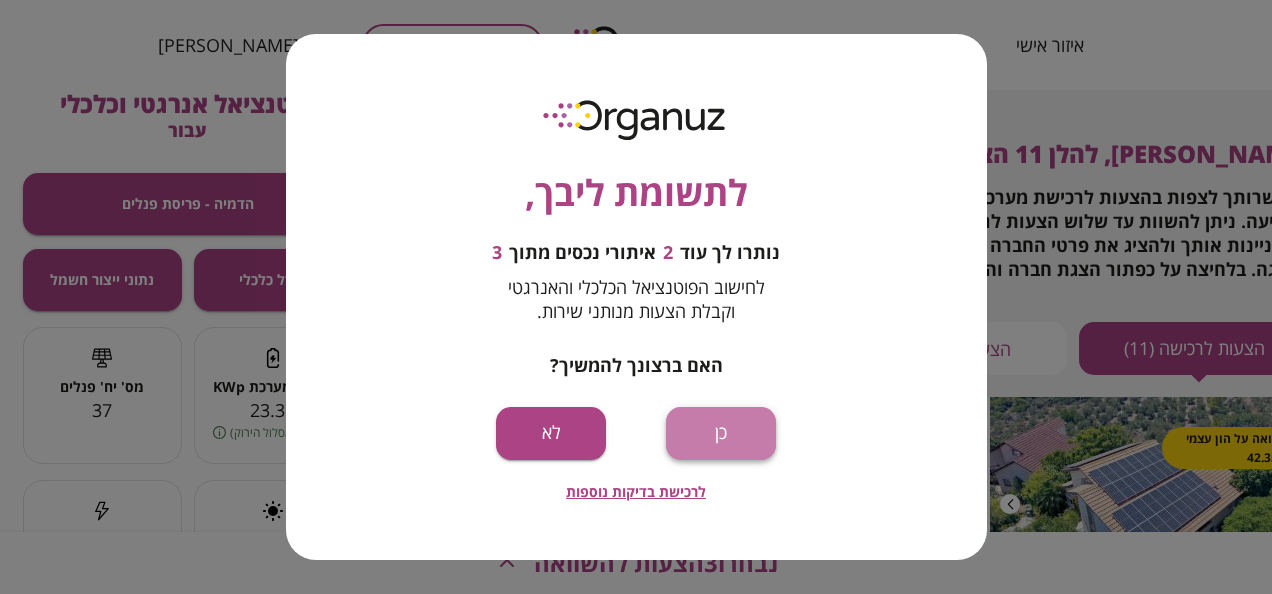 click on "כן" at bounding box center (721, 433) 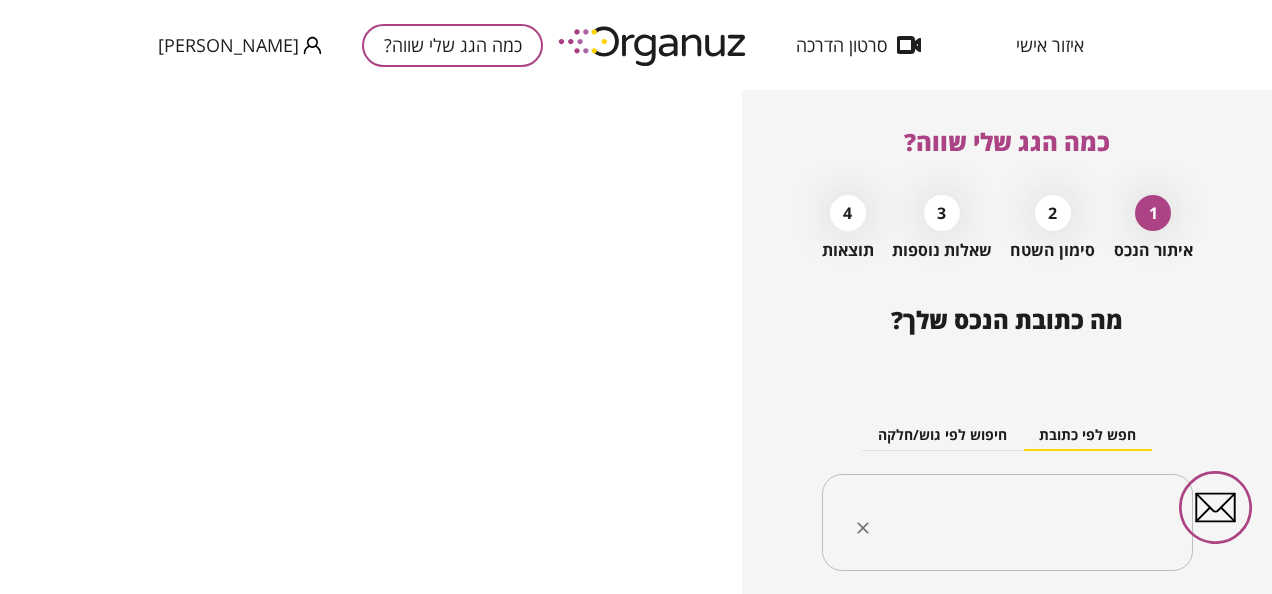 click at bounding box center (1015, 523) 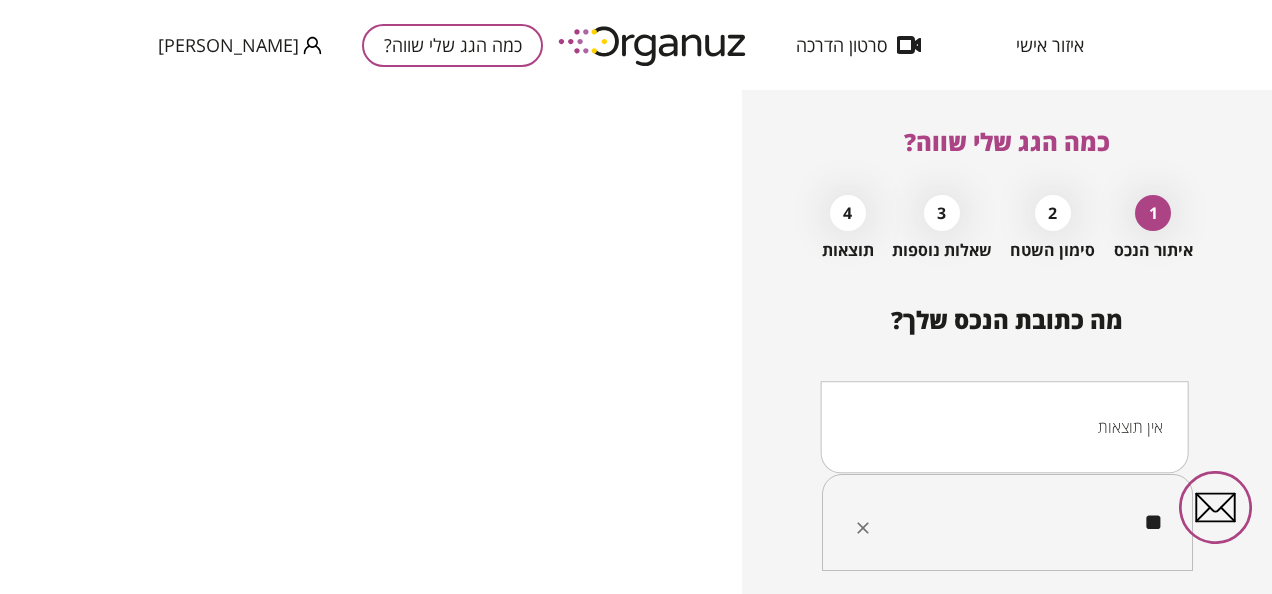 type on "*" 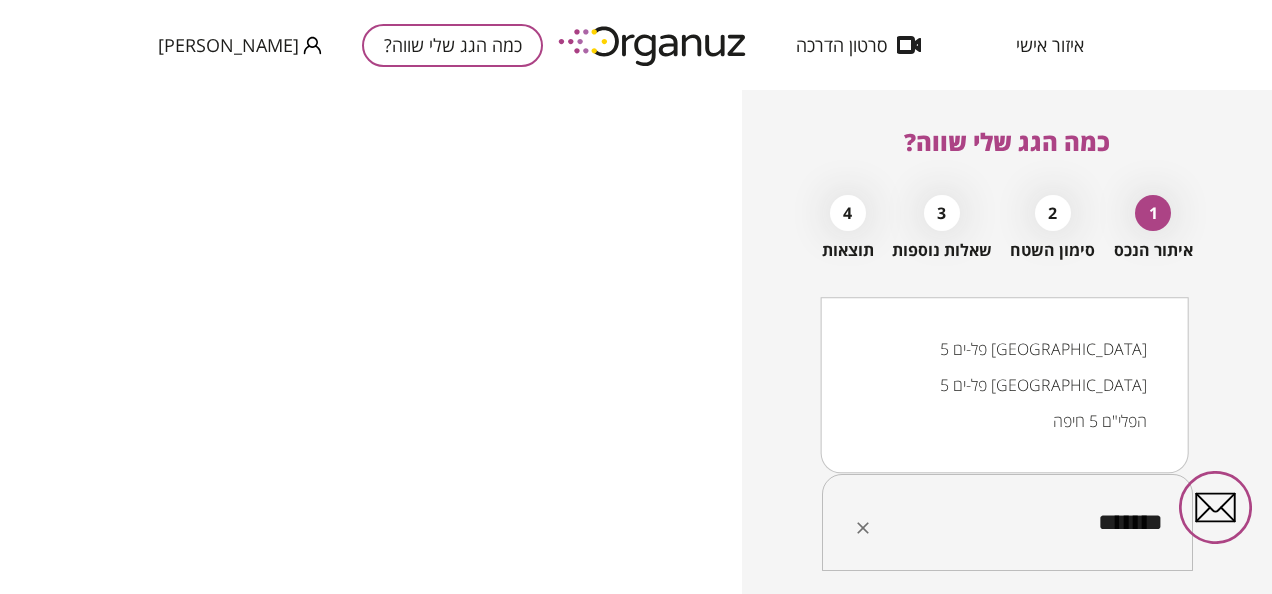 click on "הפלי"ם 5 חיפה" at bounding box center (1005, 421) 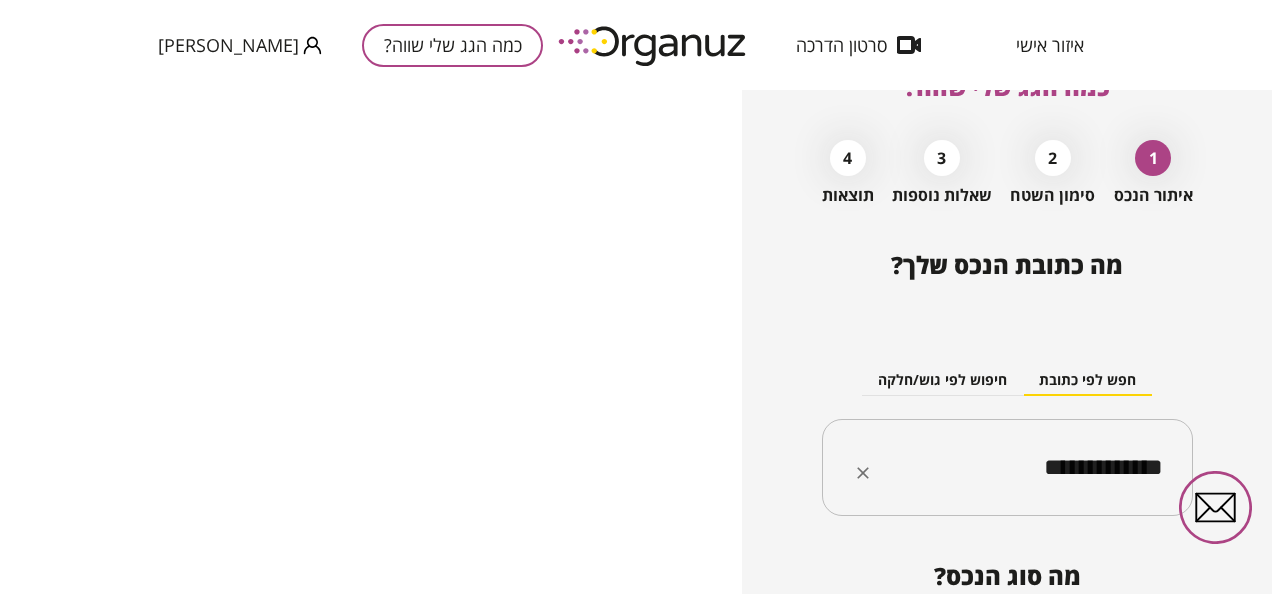 scroll, scrollTop: 100, scrollLeft: 0, axis: vertical 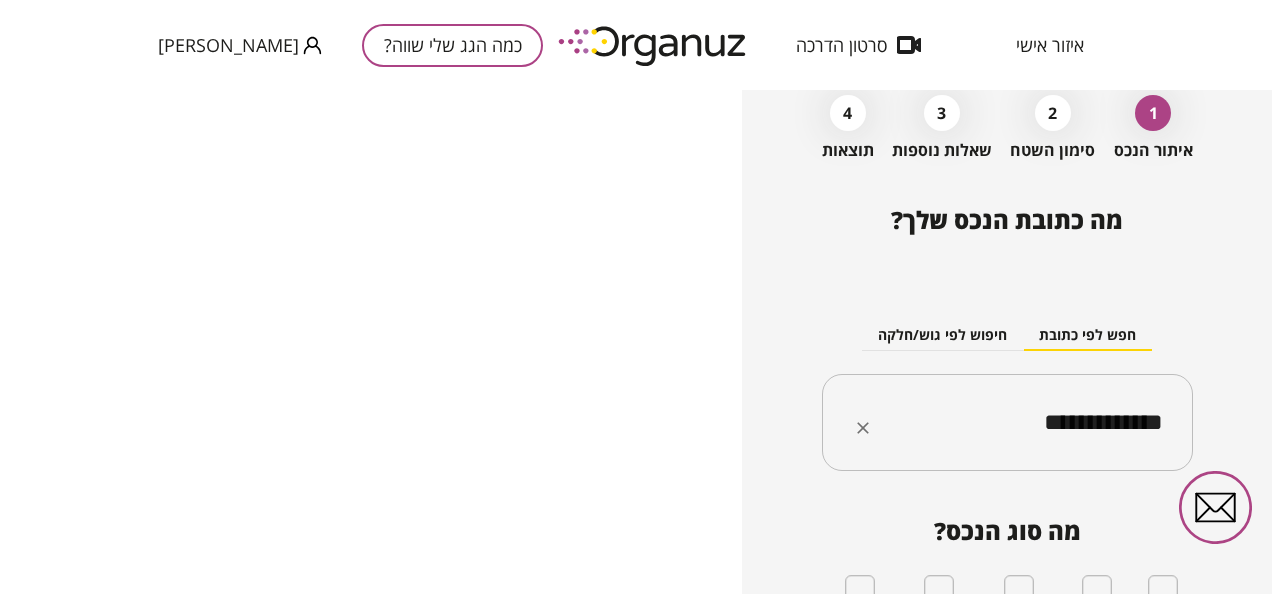 type on "**********" 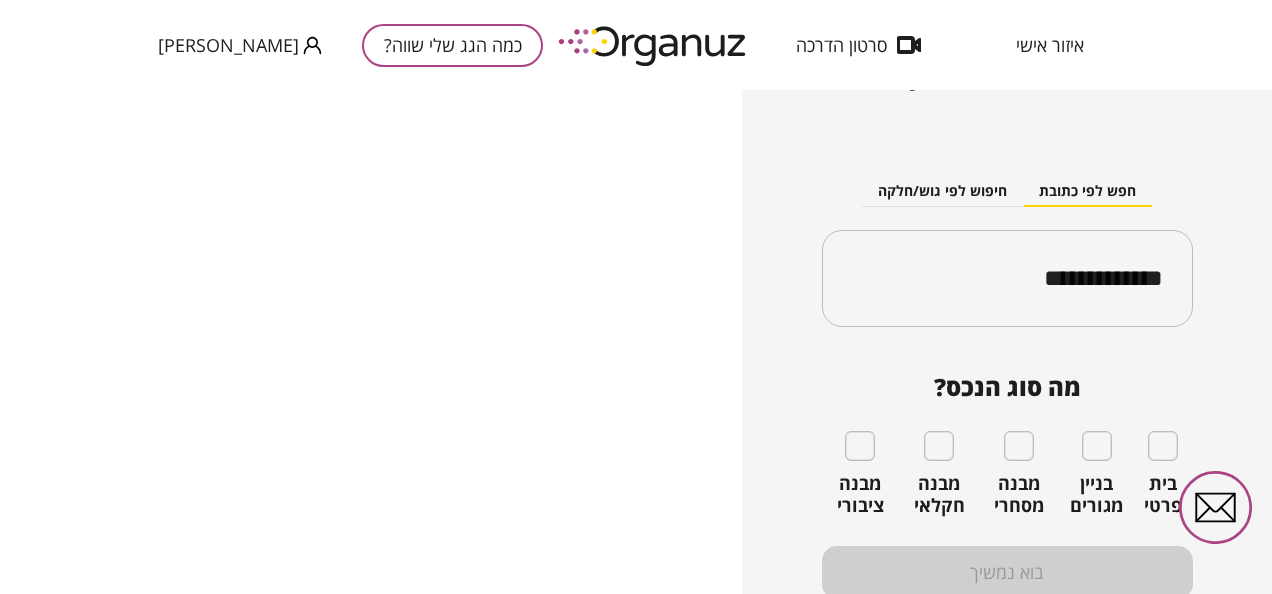 scroll, scrollTop: 248, scrollLeft: 0, axis: vertical 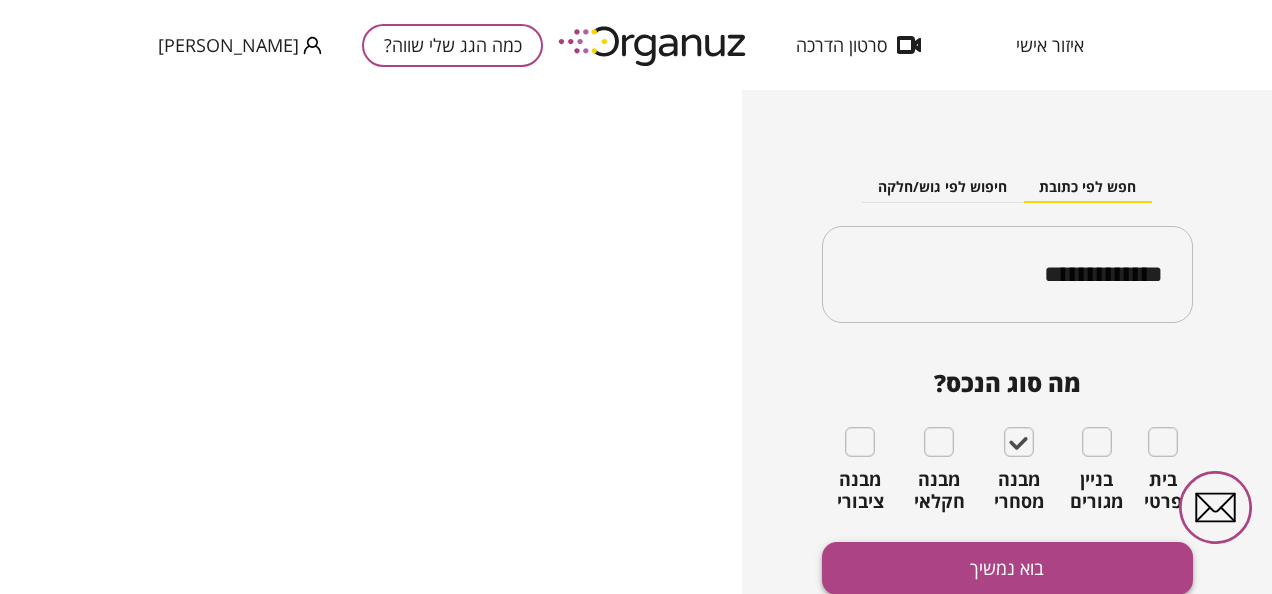 click on "בוא נמשיך" at bounding box center (1007, 568) 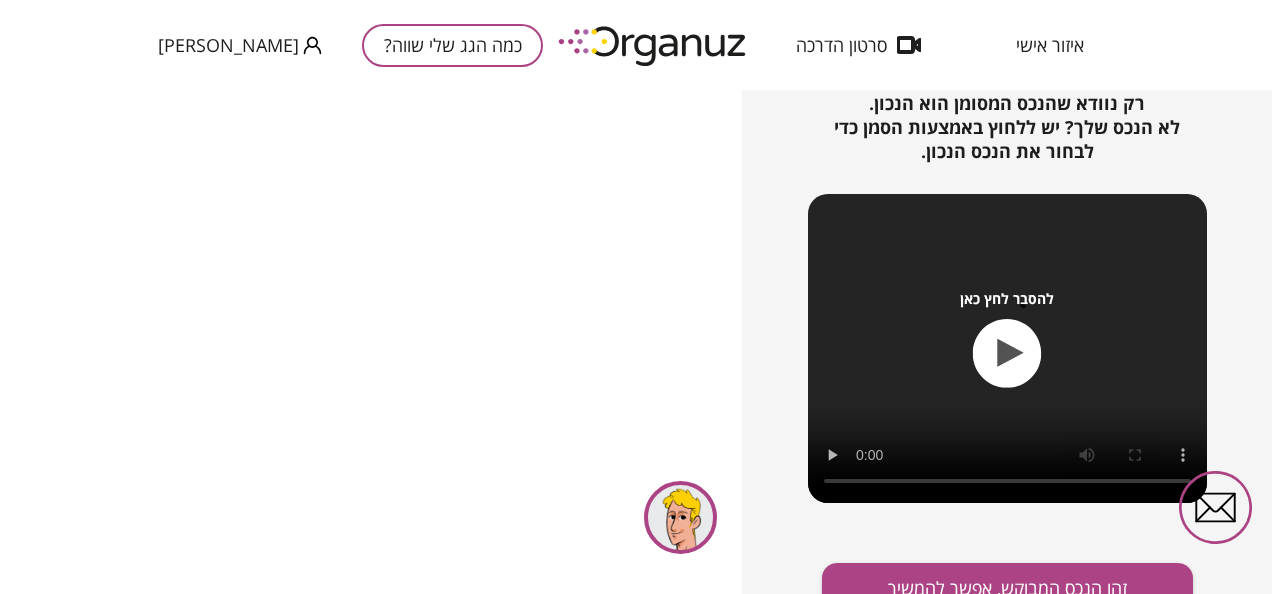 scroll, scrollTop: 308, scrollLeft: 0, axis: vertical 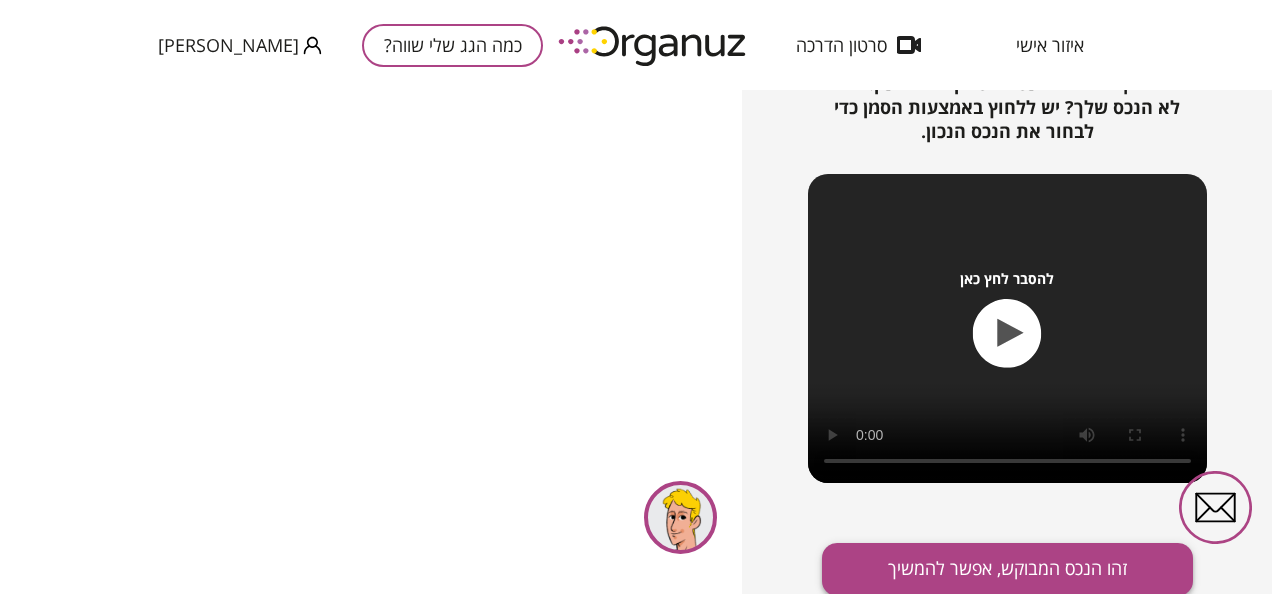 click on "זהו הנכס המבוקש, אפשר להמשיך" at bounding box center [1007, 569] 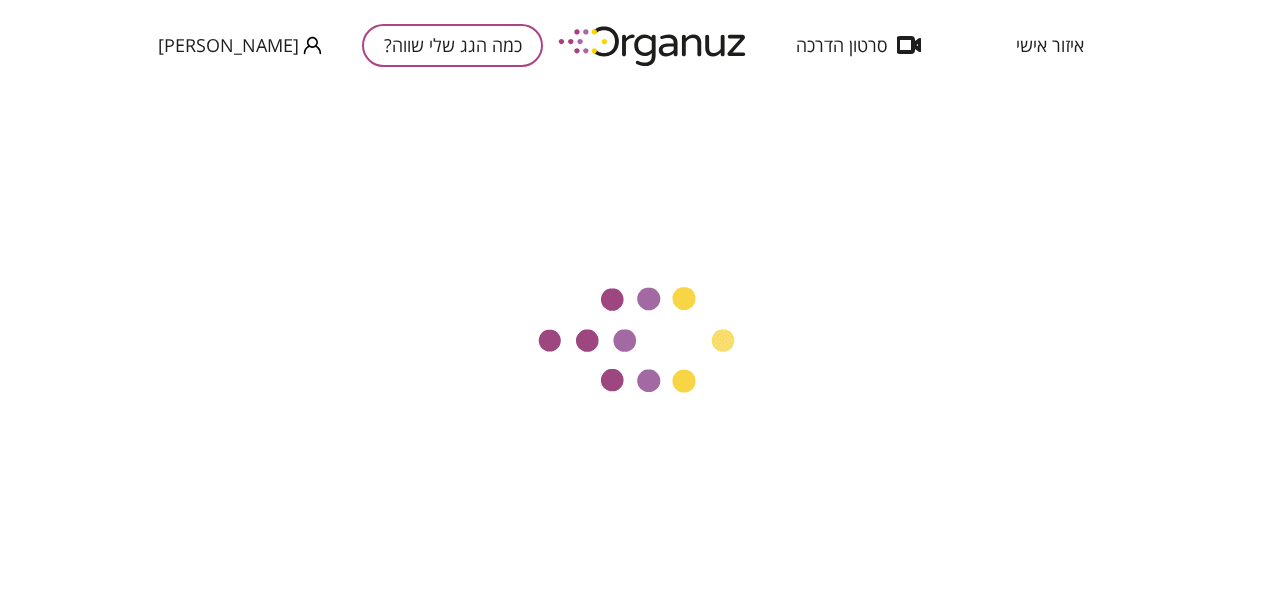 scroll, scrollTop: 271, scrollLeft: 0, axis: vertical 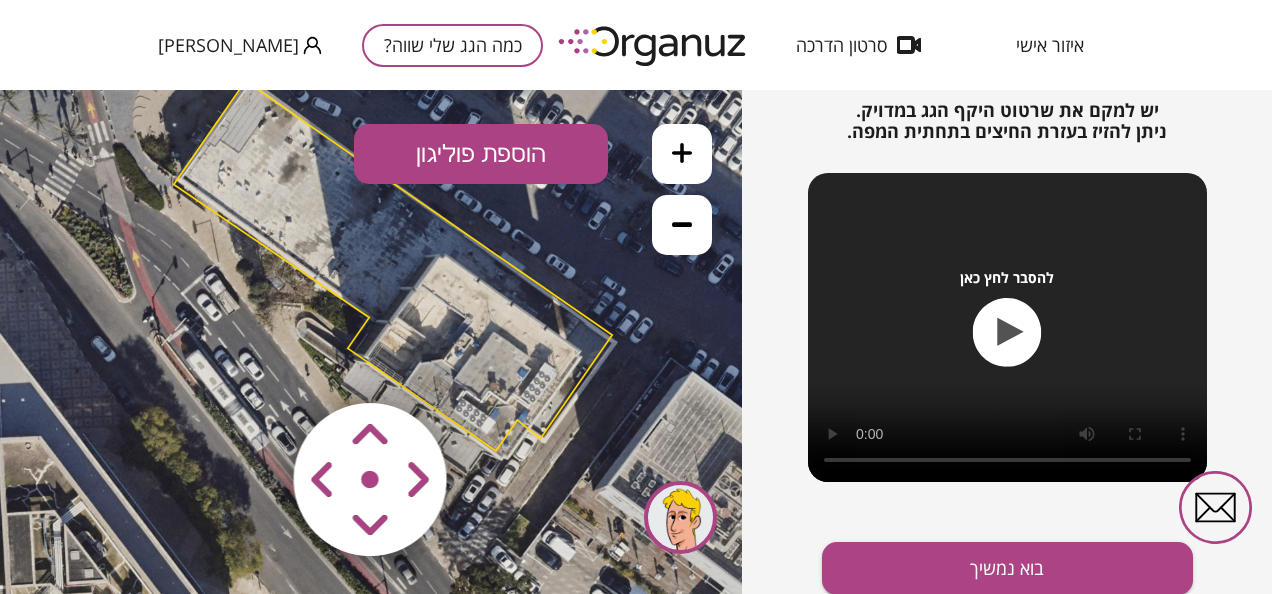 drag, startPoint x: 524, startPoint y: 478, endPoint x: 546, endPoint y: 402, distance: 79.12016 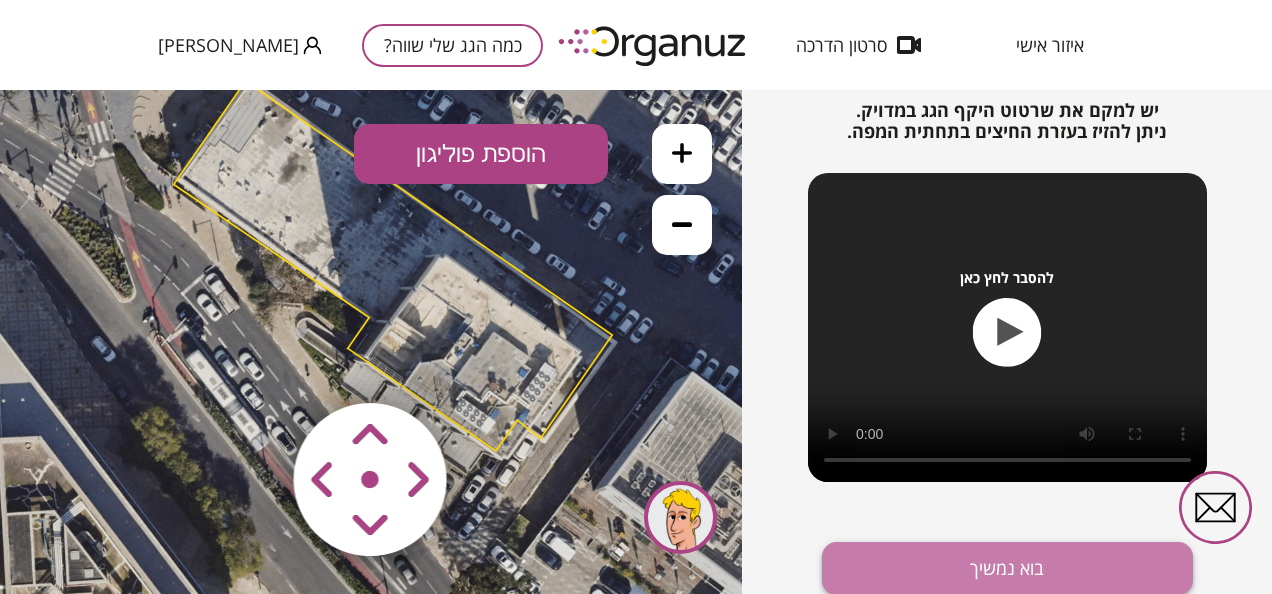 click on "בוא נמשיך" at bounding box center (1007, 568) 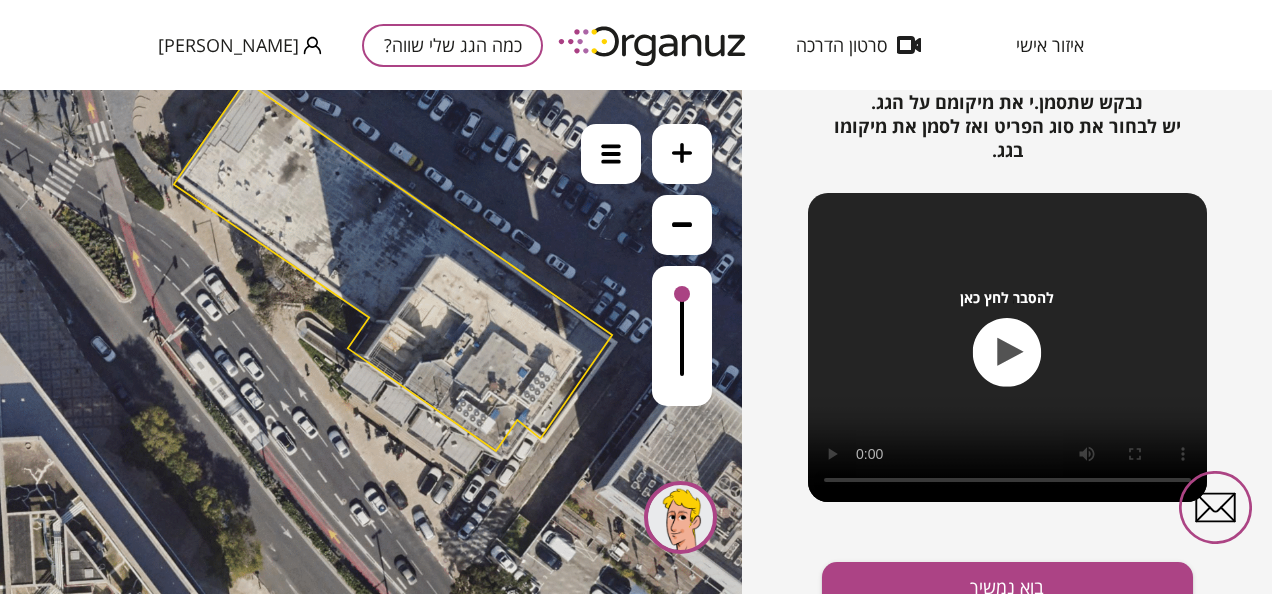 scroll, scrollTop: 328, scrollLeft: 0, axis: vertical 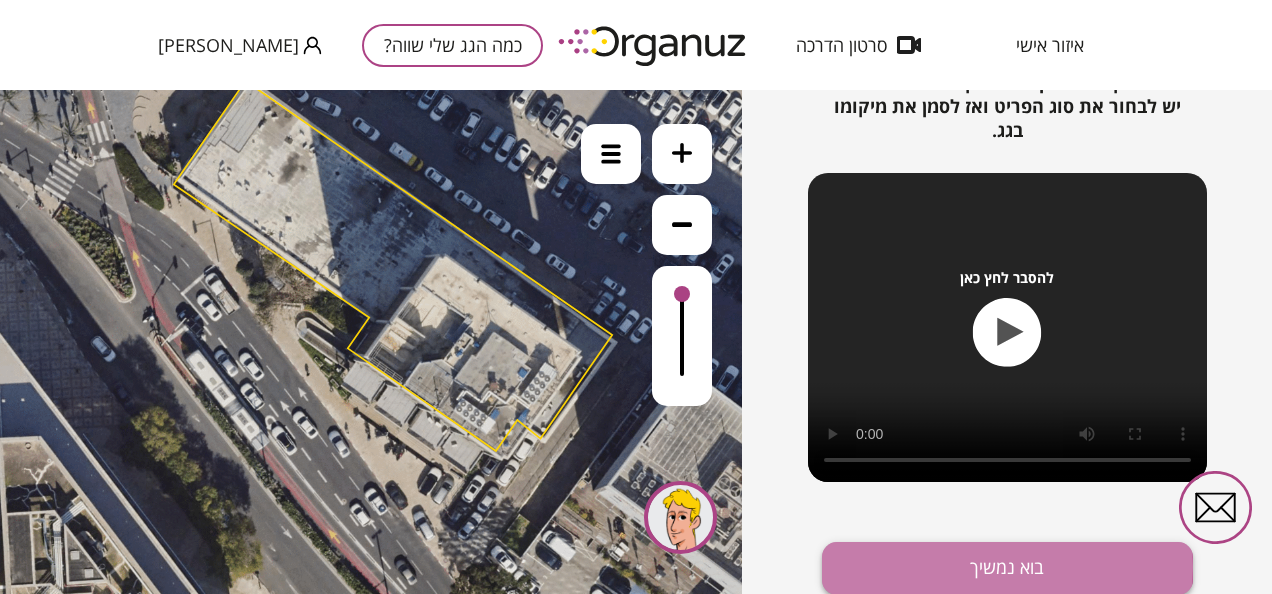 click on "בוא נמשיך" at bounding box center (1007, 568) 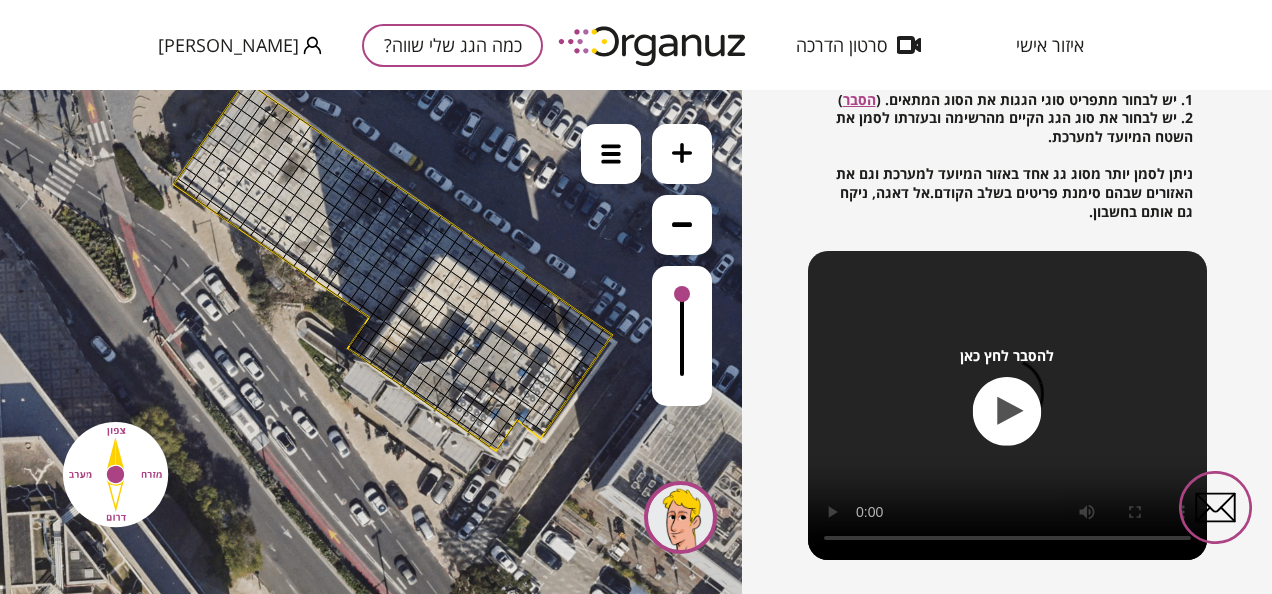 drag, startPoint x: 359, startPoint y: 343, endPoint x: 381, endPoint y: 290, distance: 57.384666 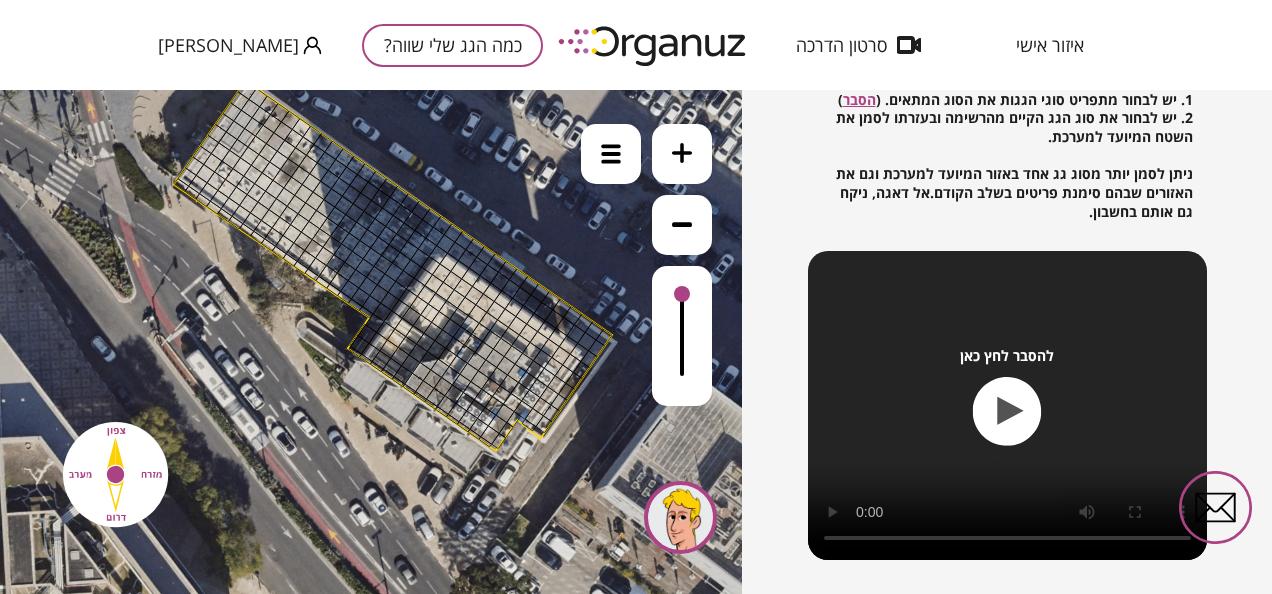 click at bounding box center [-270, -399] 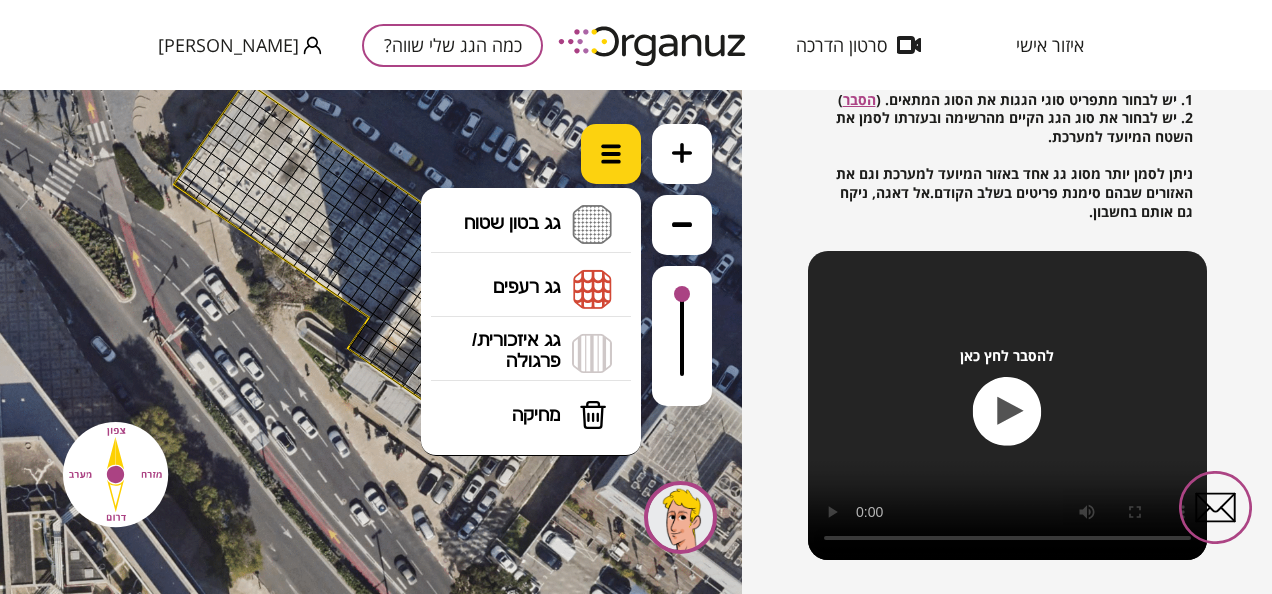 click at bounding box center (611, 154) 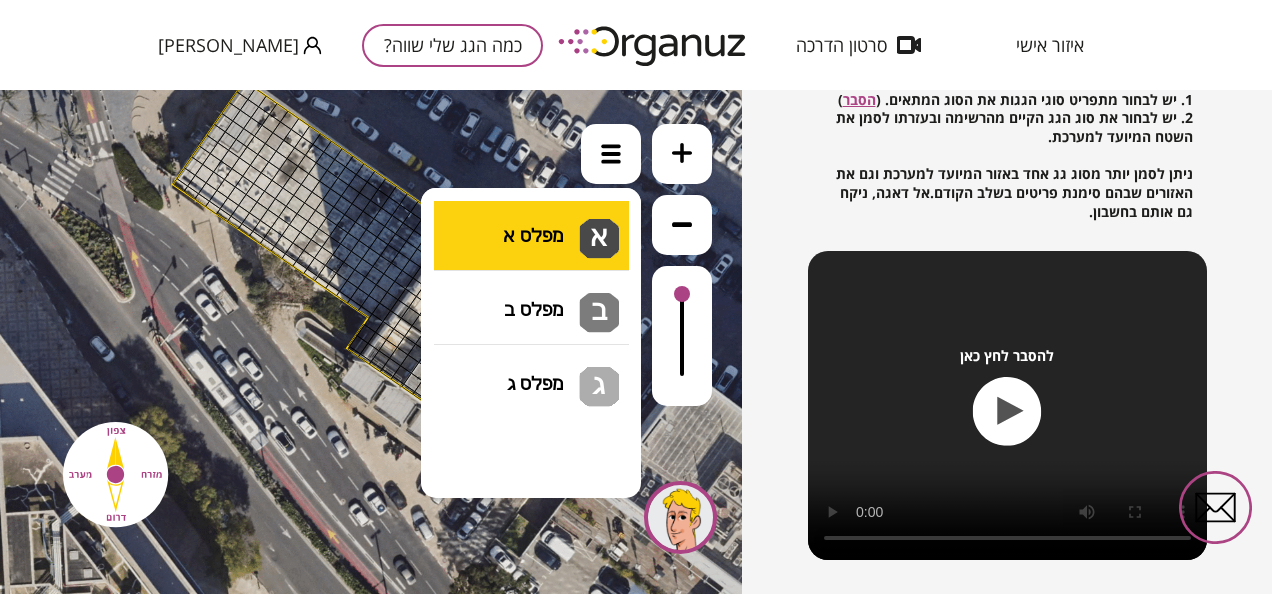 drag, startPoint x: 540, startPoint y: 228, endPoint x: 507, endPoint y: 251, distance: 40.22437 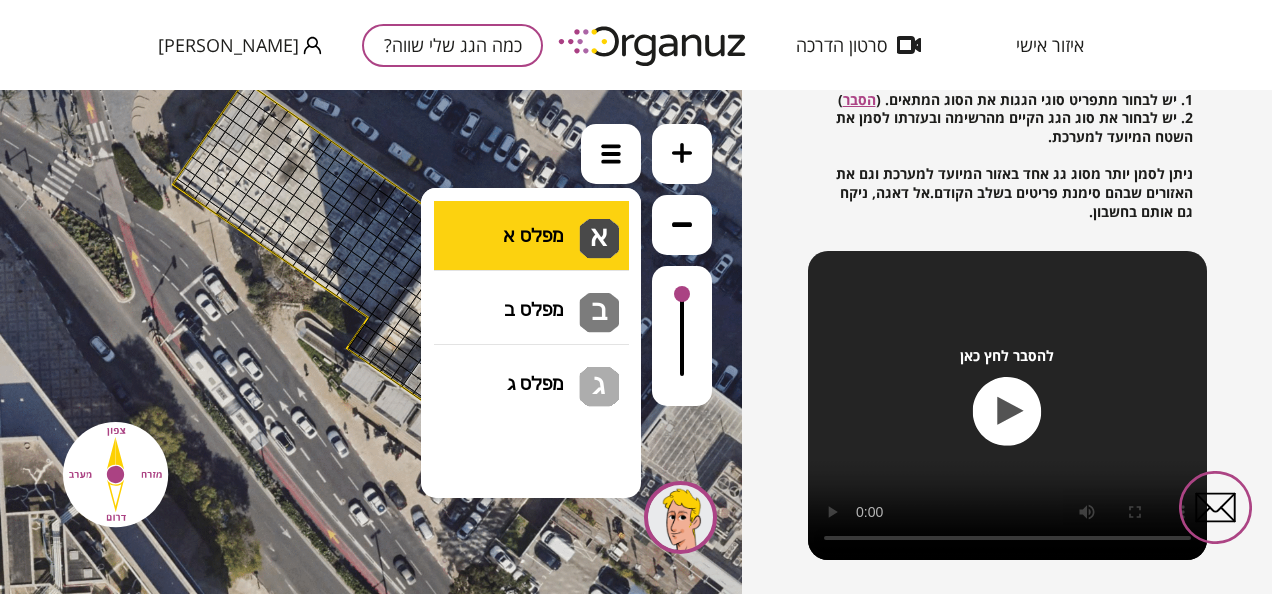 click on ".st0 {
fill: #FFFFFF;
}
10" at bounding box center (371, 342) 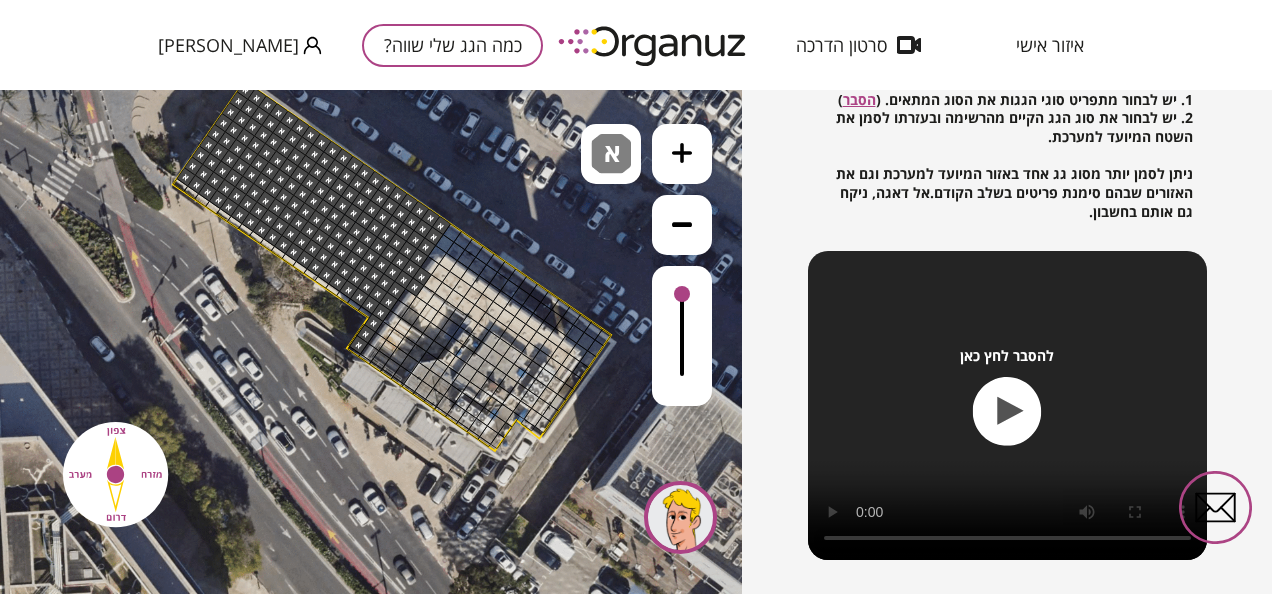 drag, startPoint x: 364, startPoint y: 342, endPoint x: 281, endPoint y: 204, distance: 161.03726 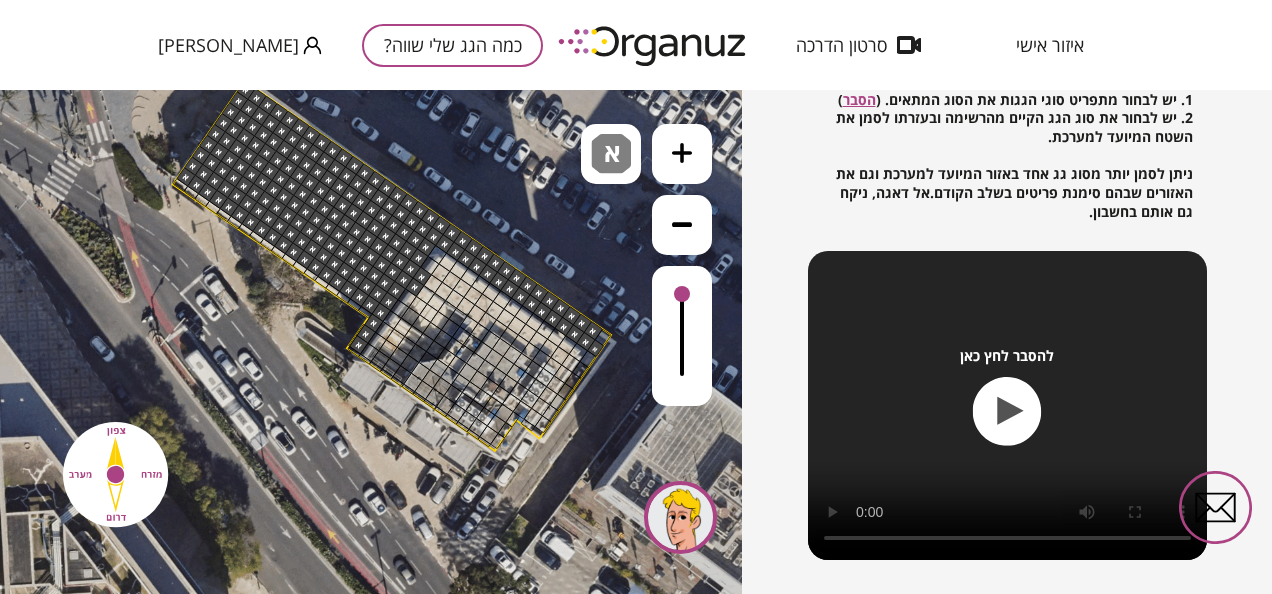 drag, startPoint x: 428, startPoint y: 238, endPoint x: 450, endPoint y: 234, distance: 22.36068 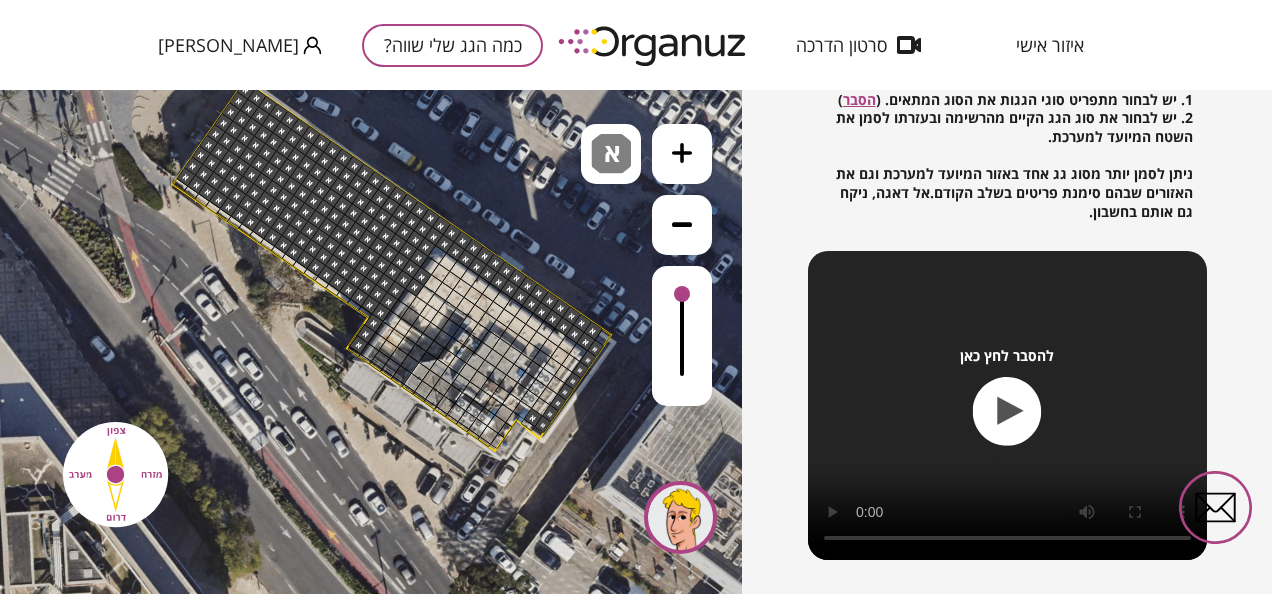 drag, startPoint x: 598, startPoint y: 343, endPoint x: 544, endPoint y: 414, distance: 89.20202 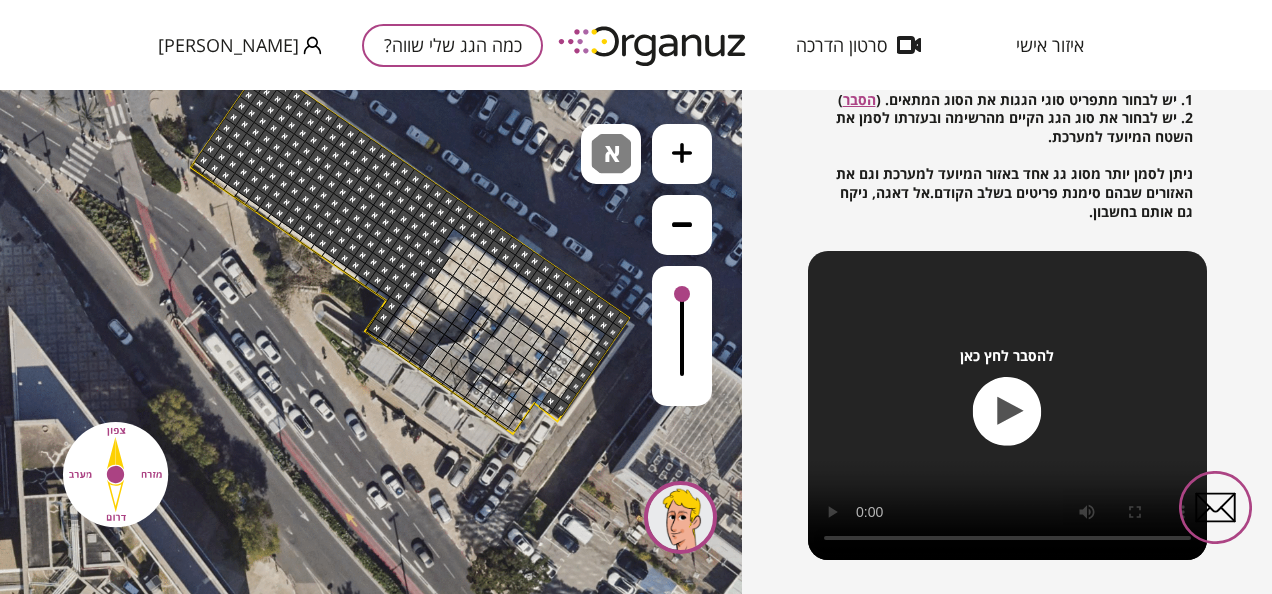drag, startPoint x: 509, startPoint y: 442, endPoint x: 527, endPoint y: 428, distance: 22.803509 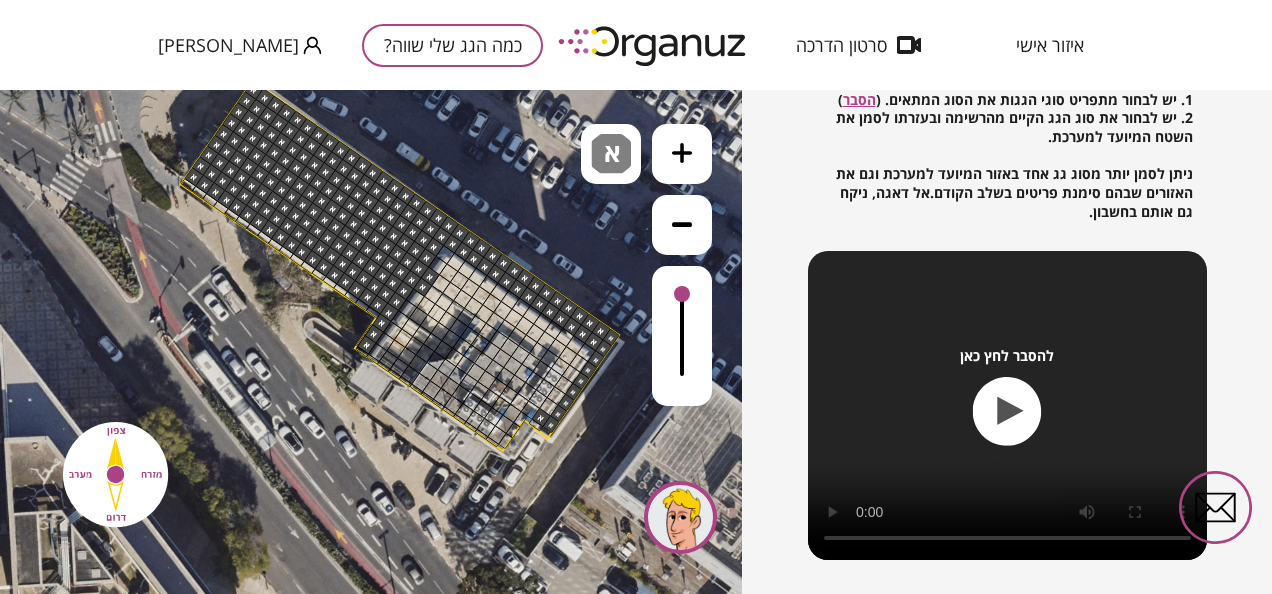 click 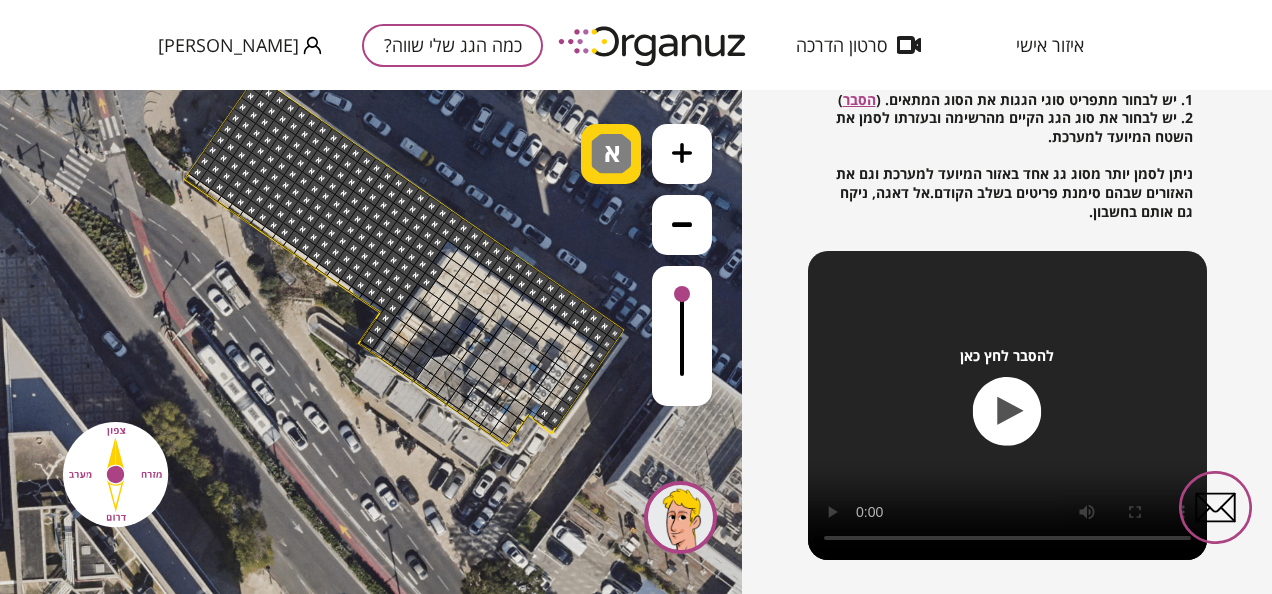 click on "א" at bounding box center [614, 146] 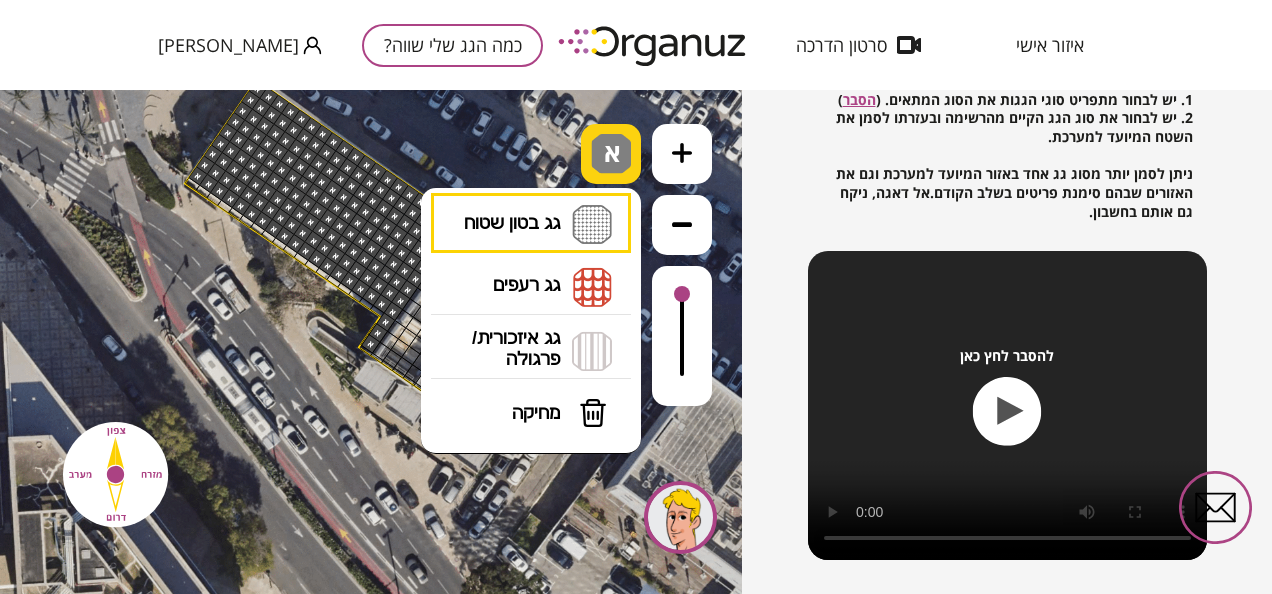 drag, startPoint x: 613, startPoint y: 156, endPoint x: 611, endPoint y: 167, distance: 11.18034 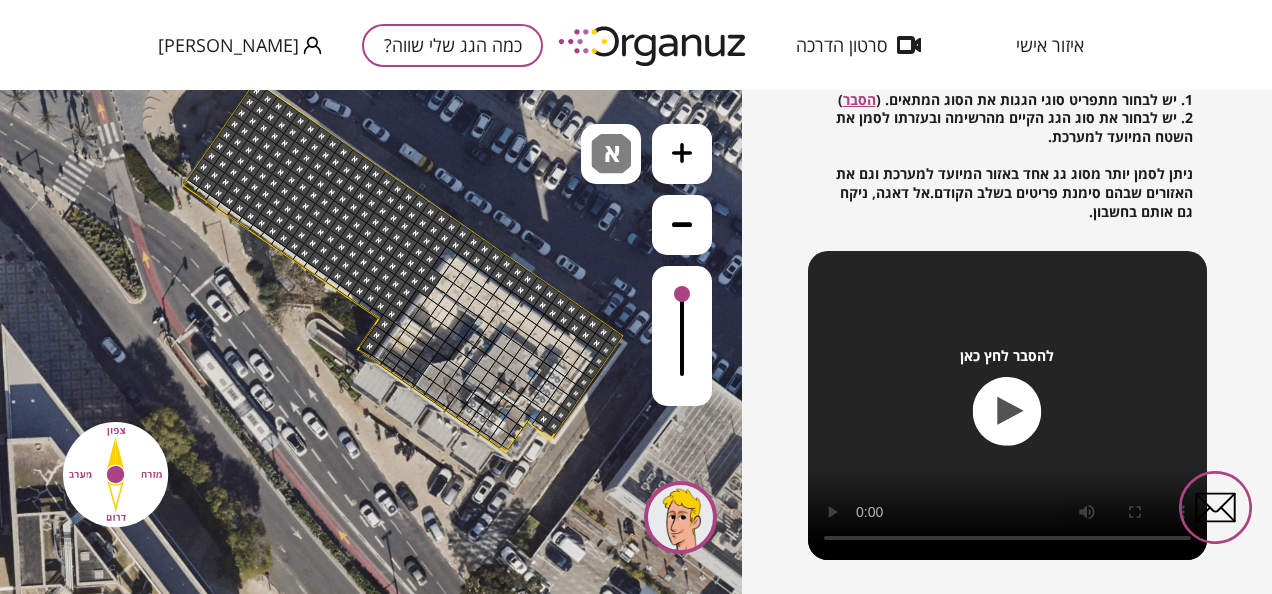click 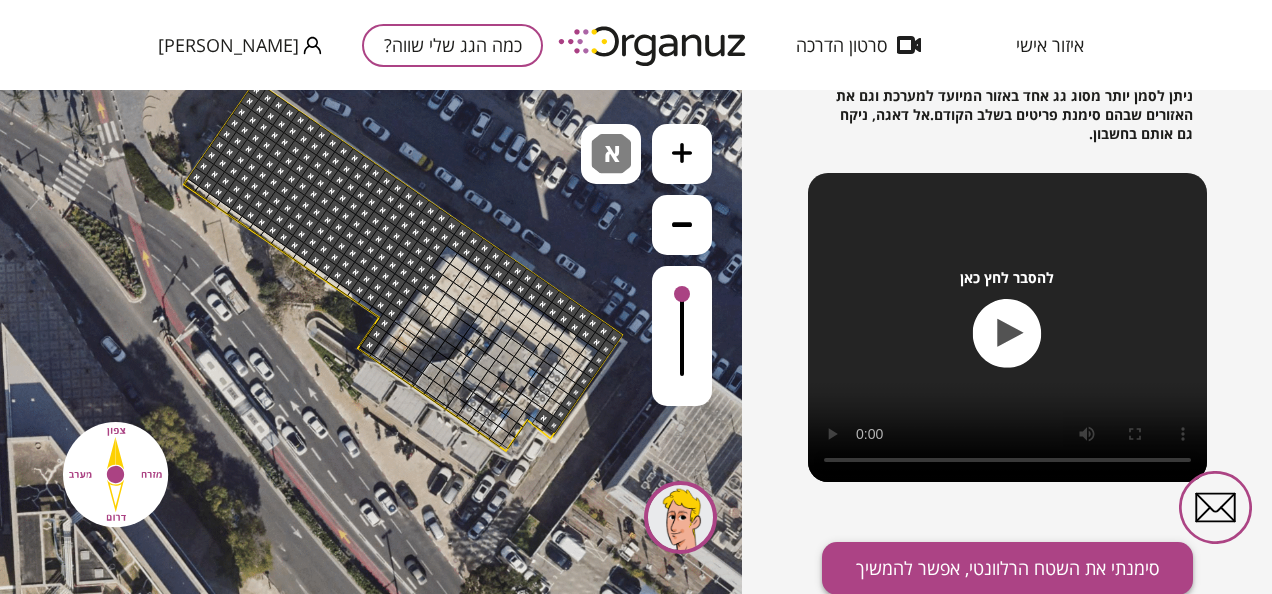 click on "סימנתי את השטח הרלוונטי, אפשר להמשיך" at bounding box center (1007, 568) 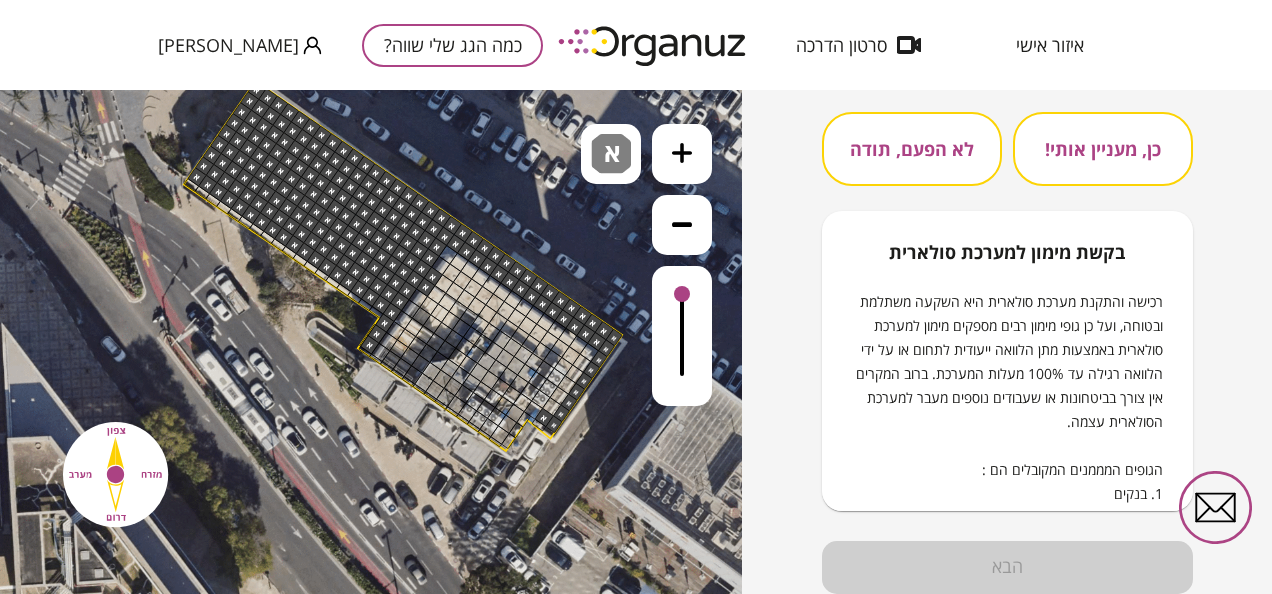 scroll, scrollTop: 286, scrollLeft: 0, axis: vertical 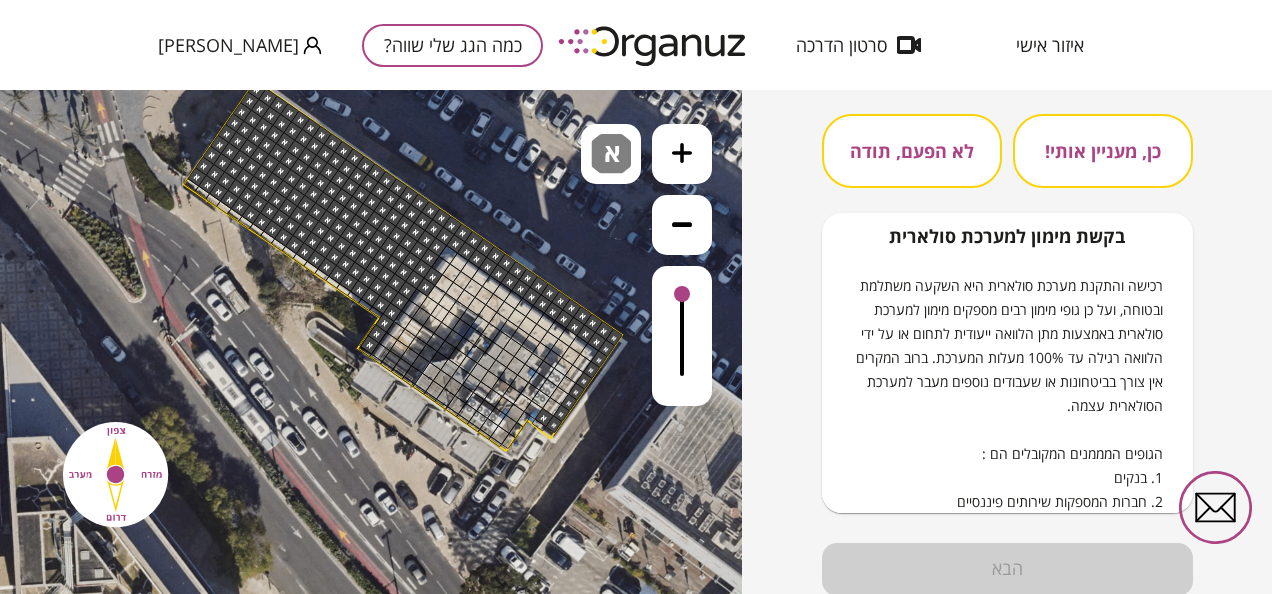 drag, startPoint x: 880, startPoint y: 146, endPoint x: 888, endPoint y: 167, distance: 22.472204 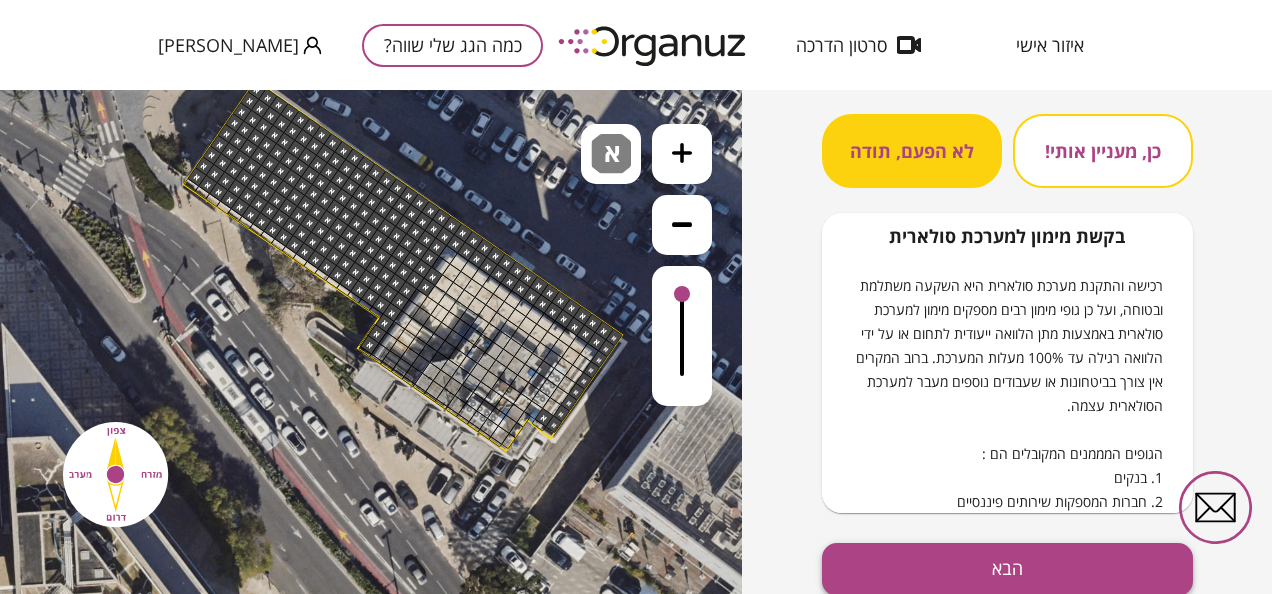 click on "הבא" at bounding box center [1007, 569] 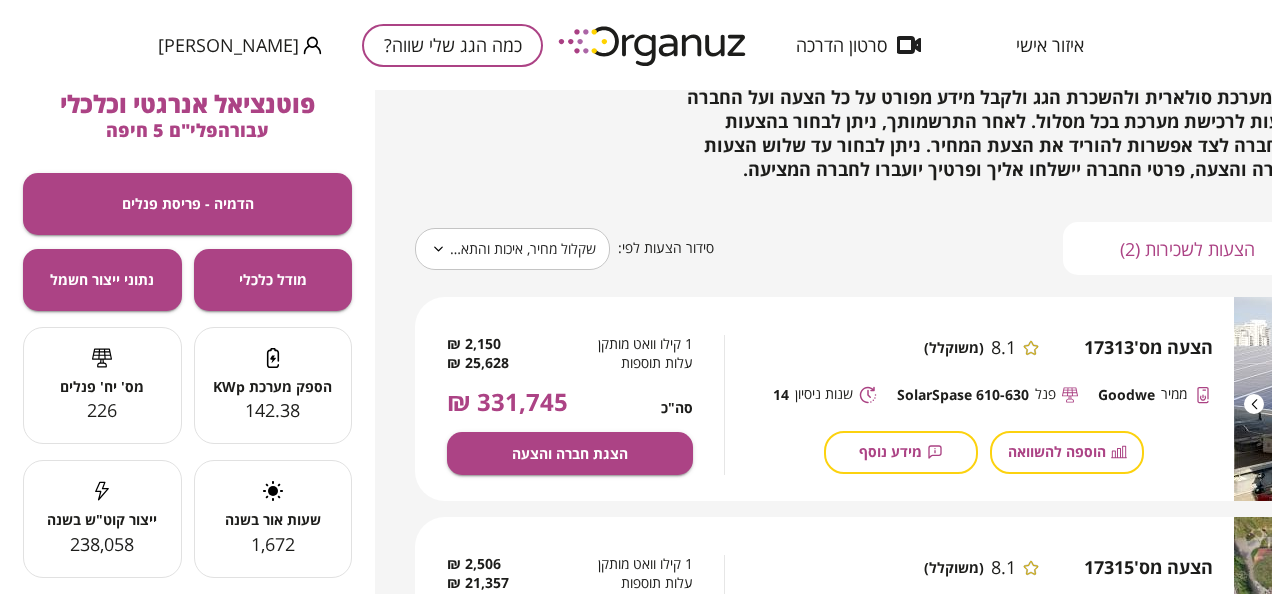 scroll, scrollTop: 200, scrollLeft: 0, axis: vertical 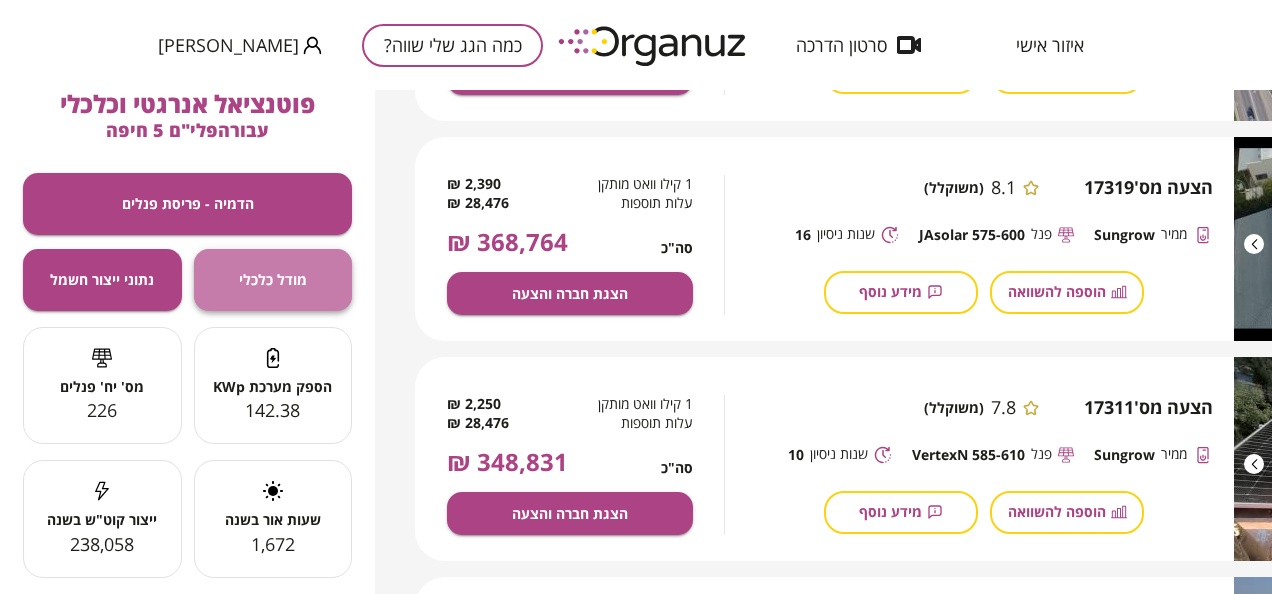 click on "מודל כלכלי" at bounding box center (273, 280) 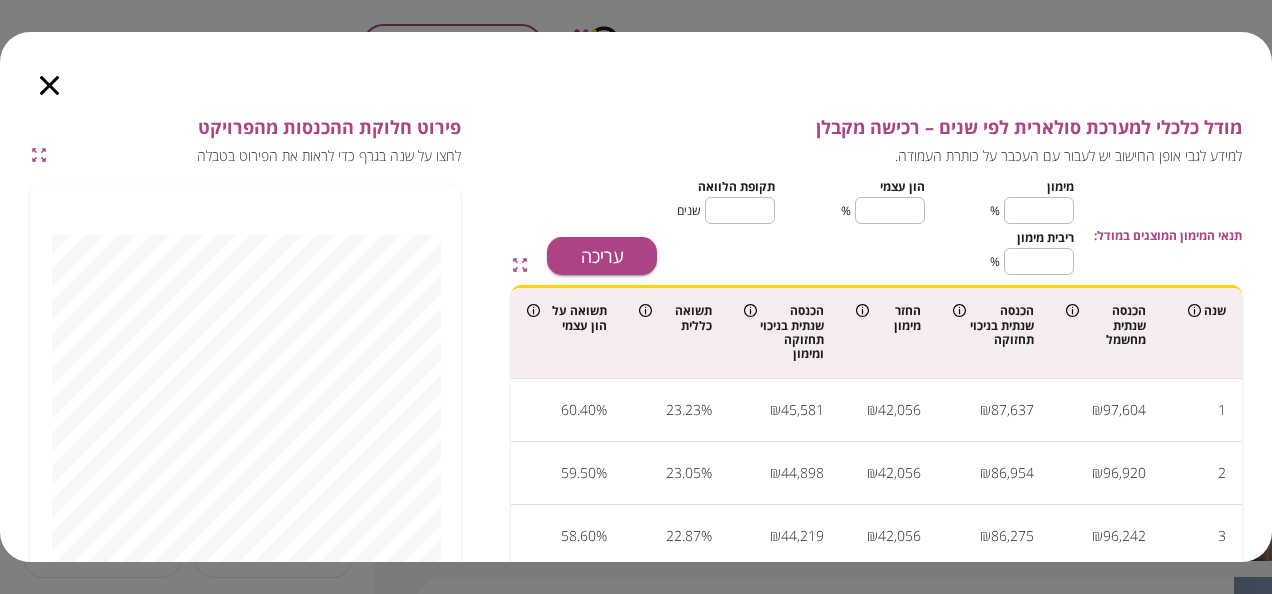 scroll, scrollTop: 0, scrollLeft: 0, axis: both 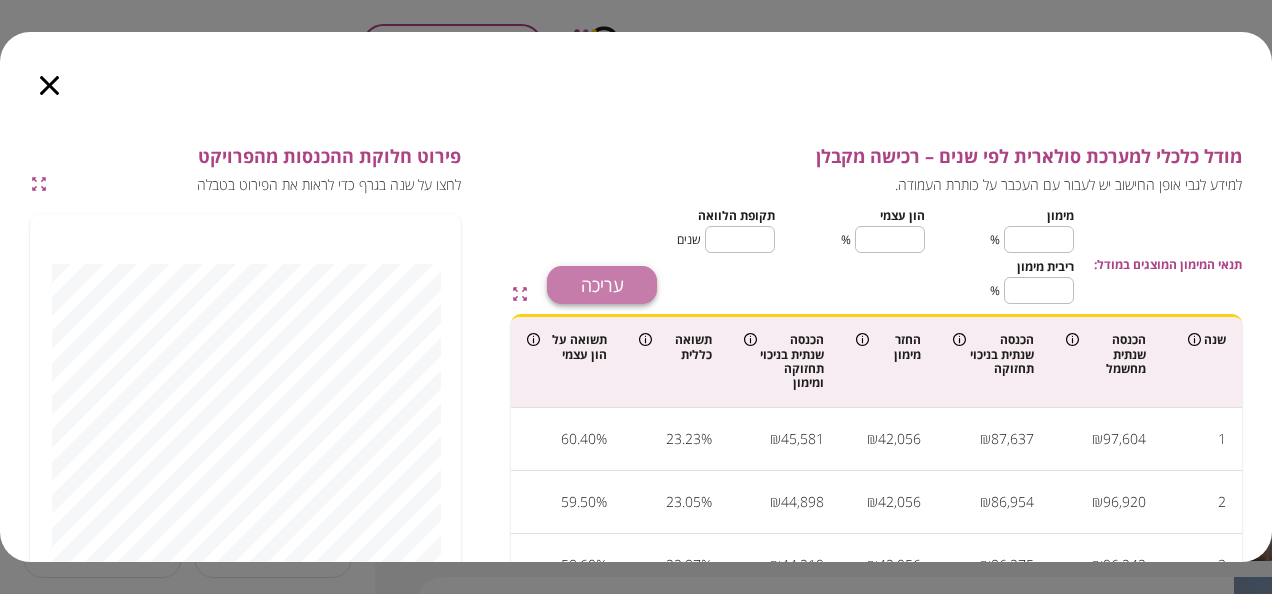click on "עריכה" at bounding box center [602, 285] 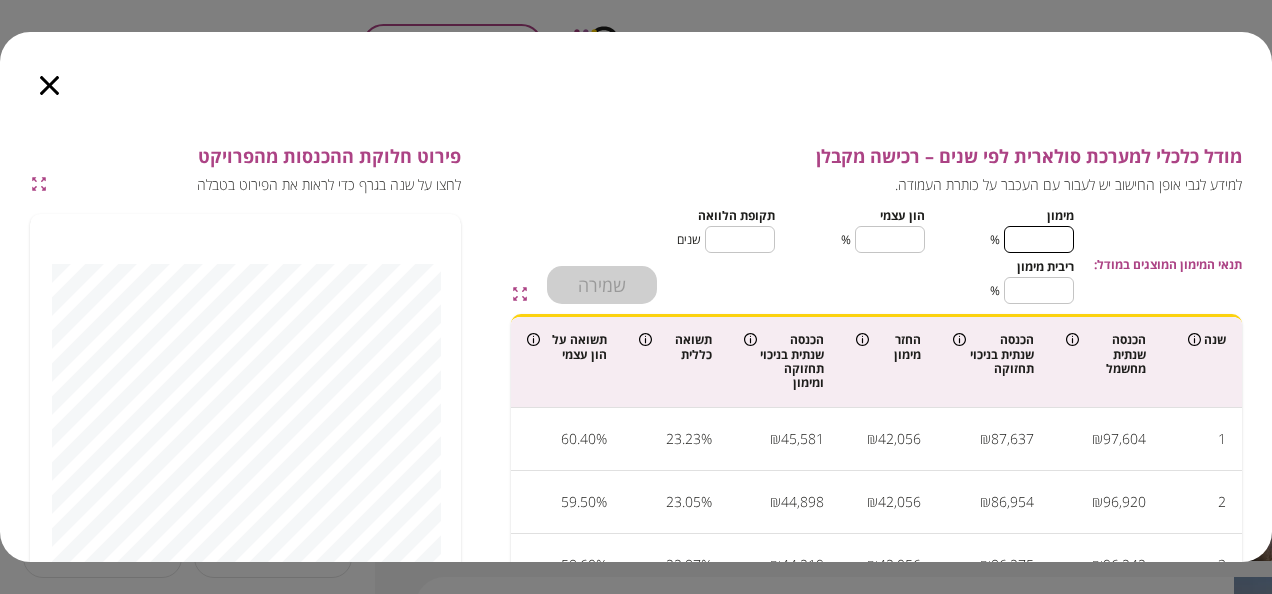 drag, startPoint x: 1044, startPoint y: 238, endPoint x: 1065, endPoint y: 237, distance: 21.023796 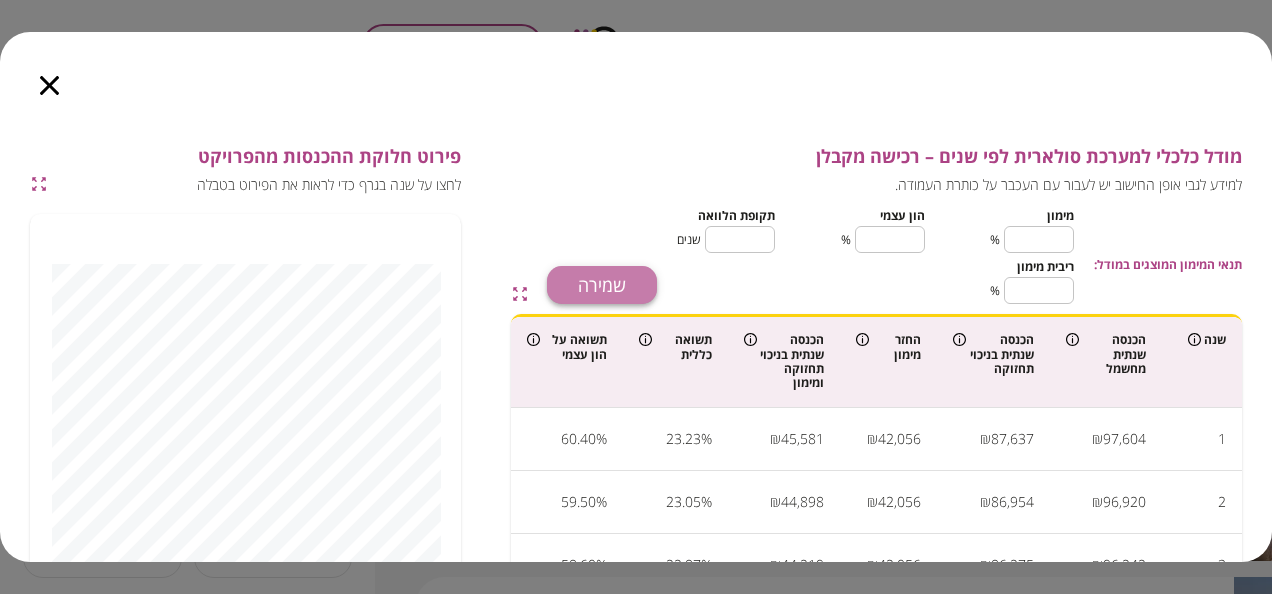 click on "שמירה" at bounding box center [602, 285] 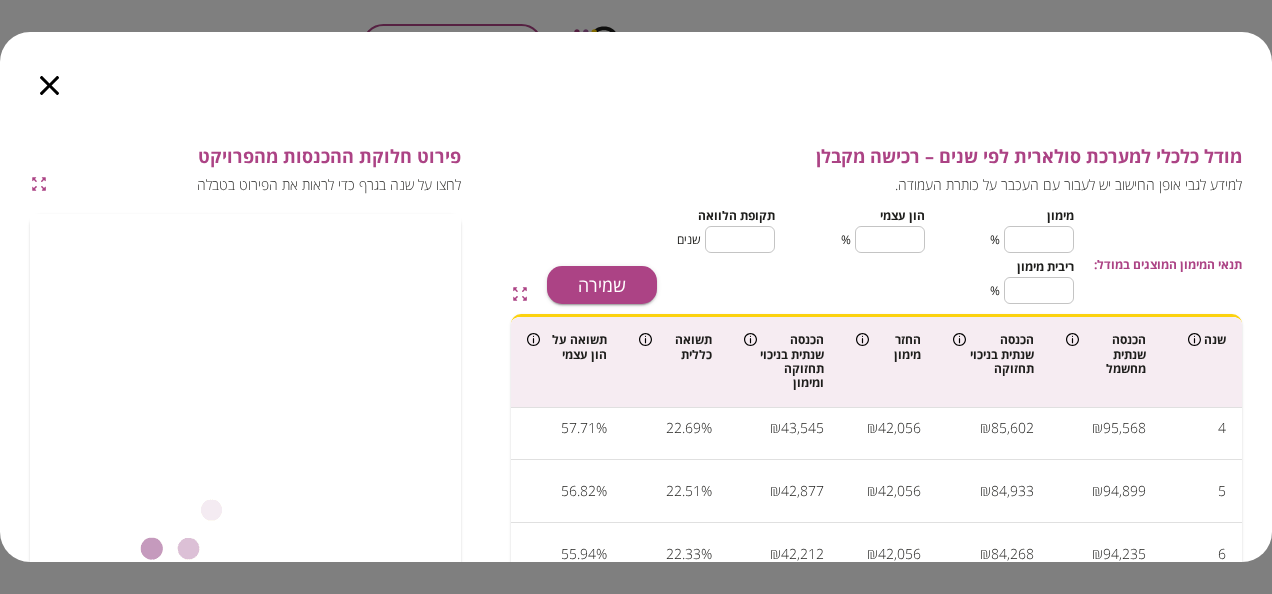 scroll, scrollTop: 0, scrollLeft: 0, axis: both 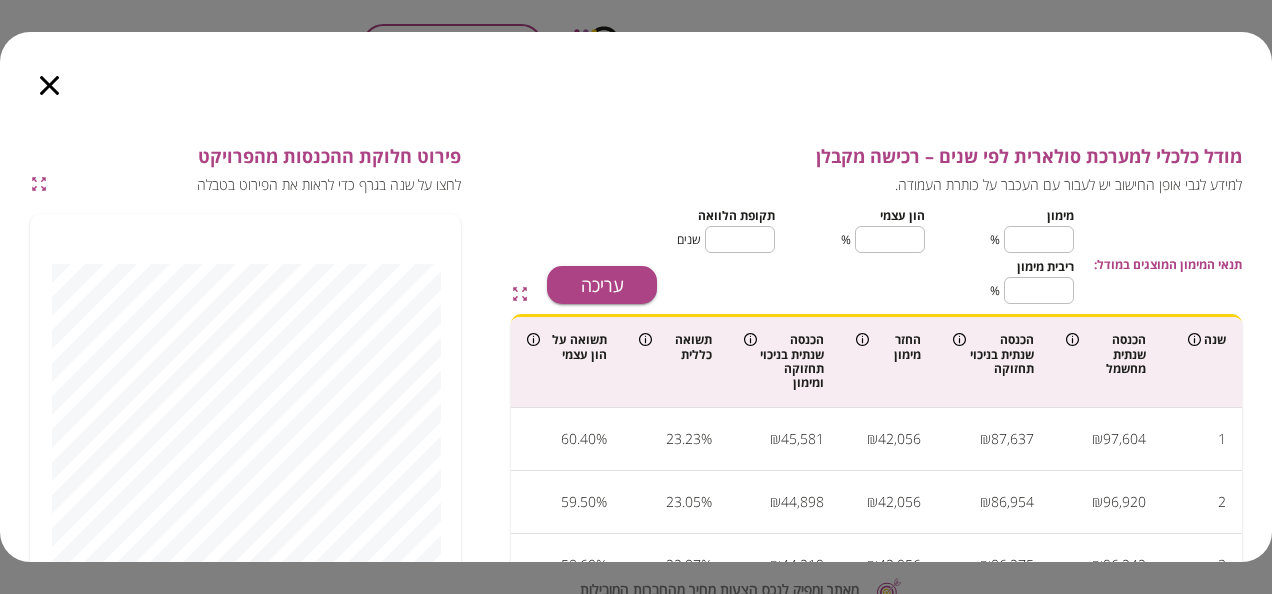 type on "**" 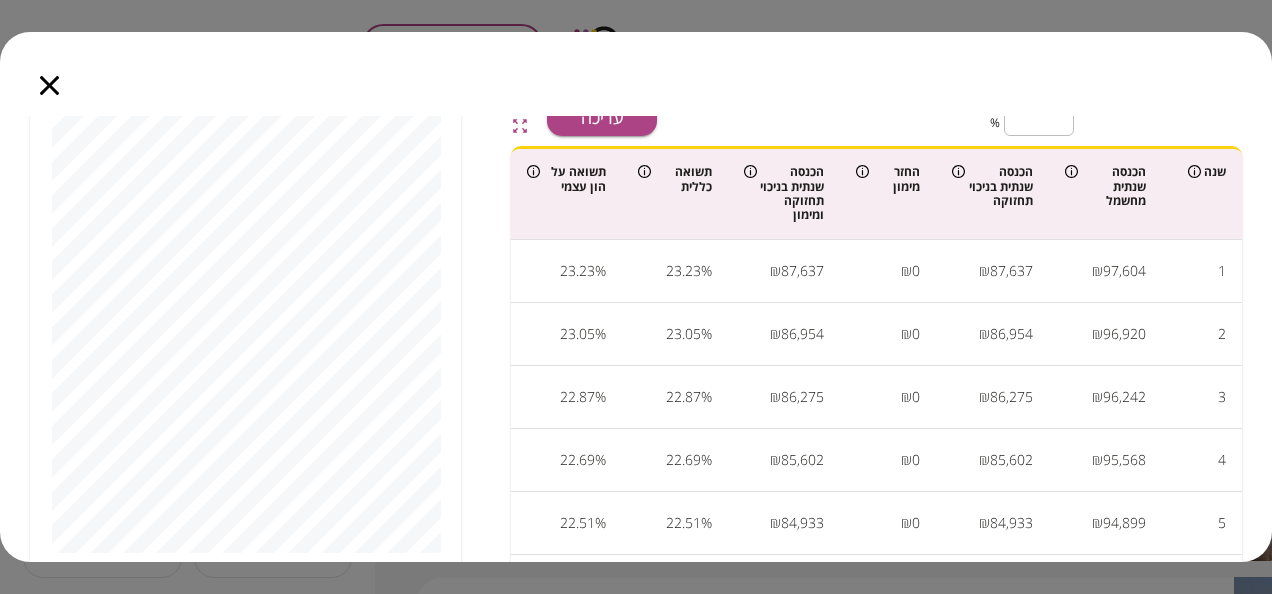 scroll, scrollTop: 200, scrollLeft: 0, axis: vertical 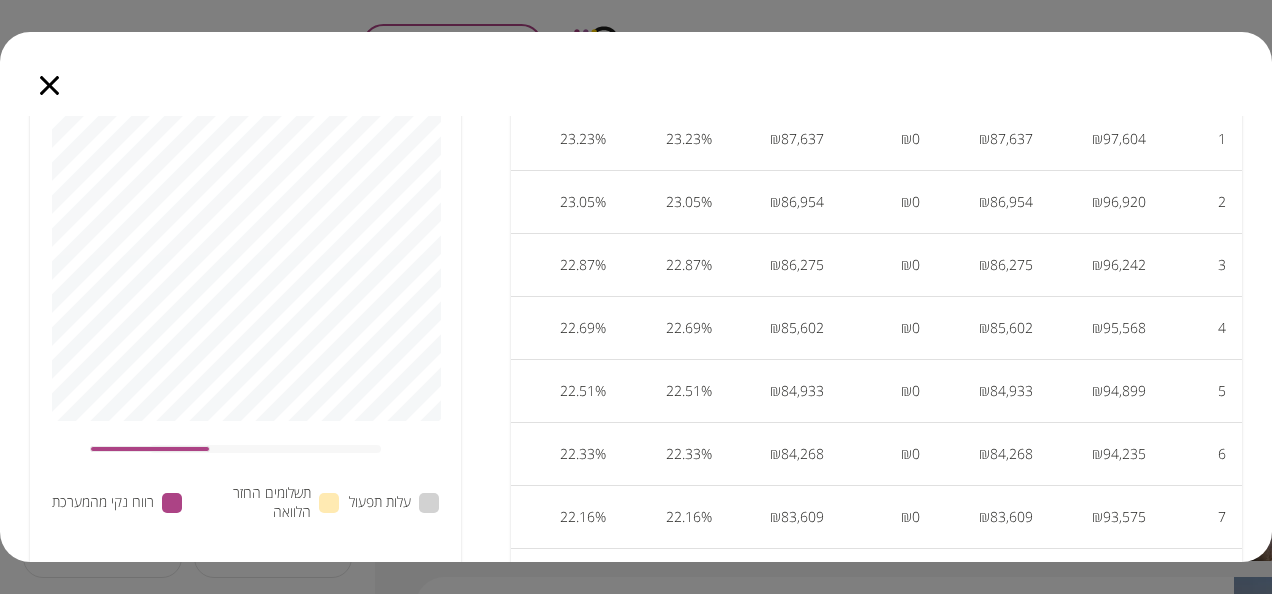click 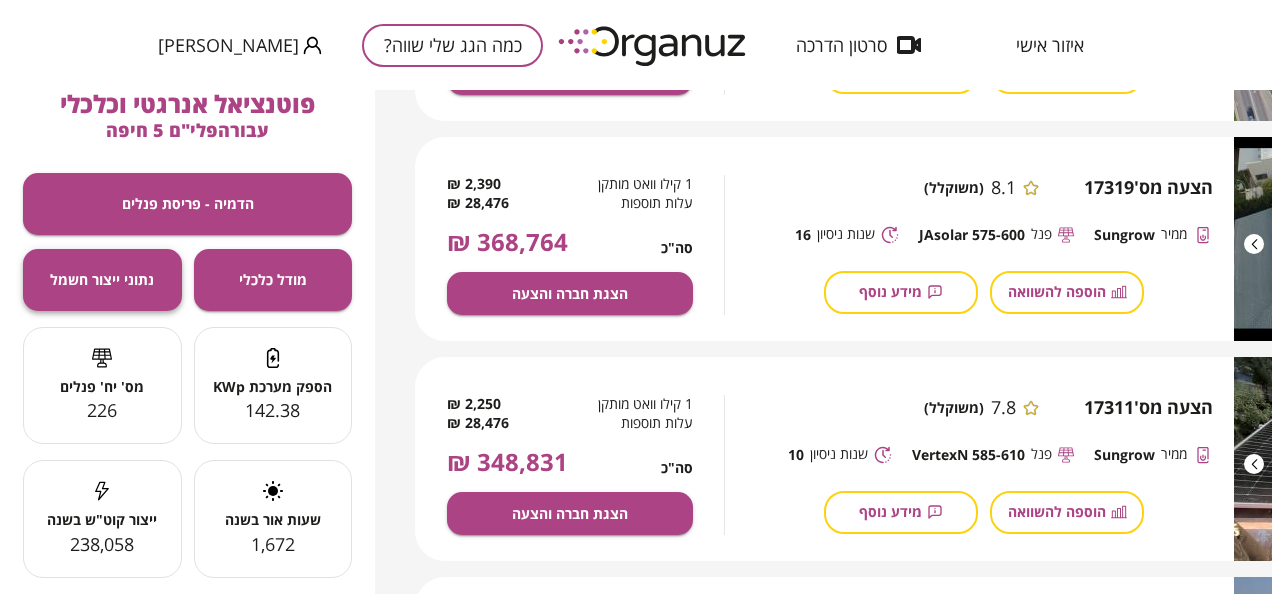 click on "נתוני ייצור חשמל" at bounding box center (102, 279) 